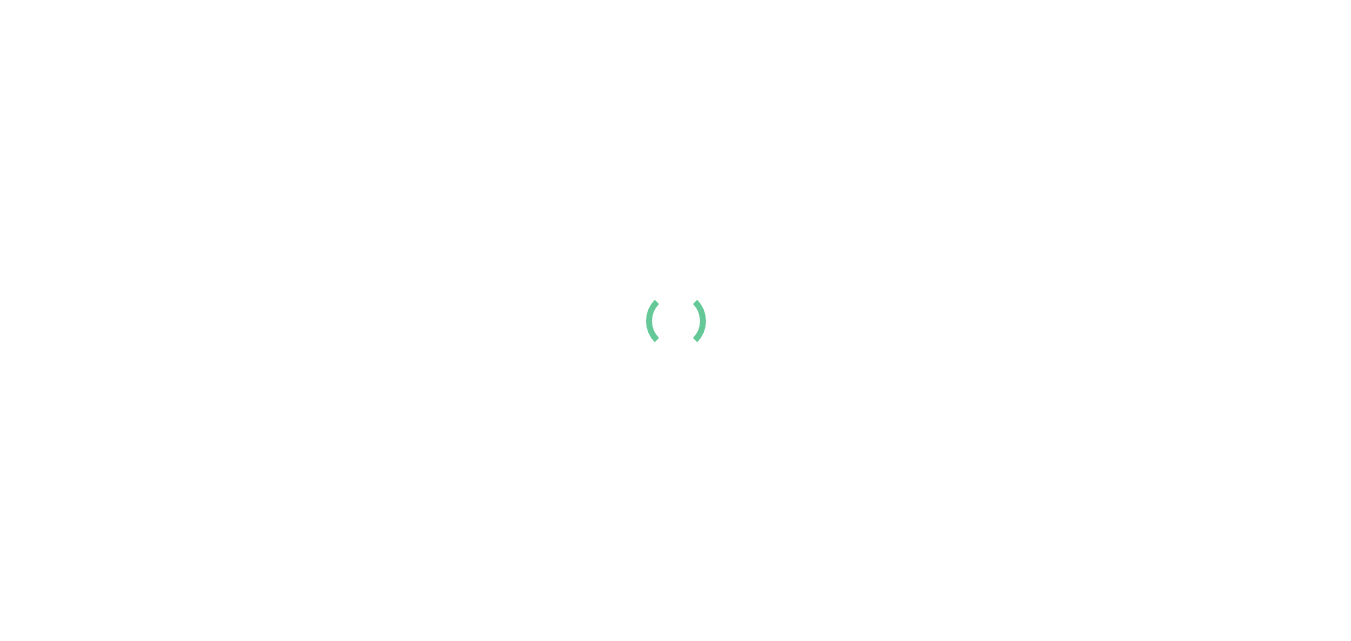 scroll, scrollTop: 0, scrollLeft: 0, axis: both 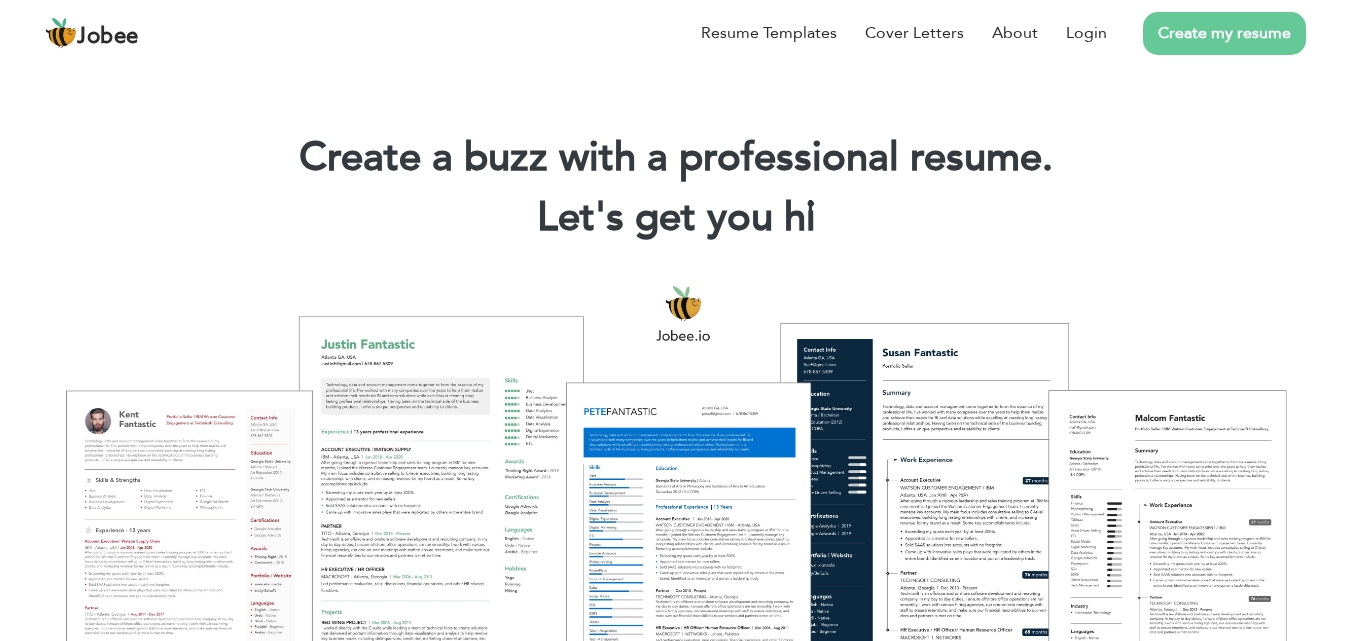 click on "Create my resume" at bounding box center [1224, 33] 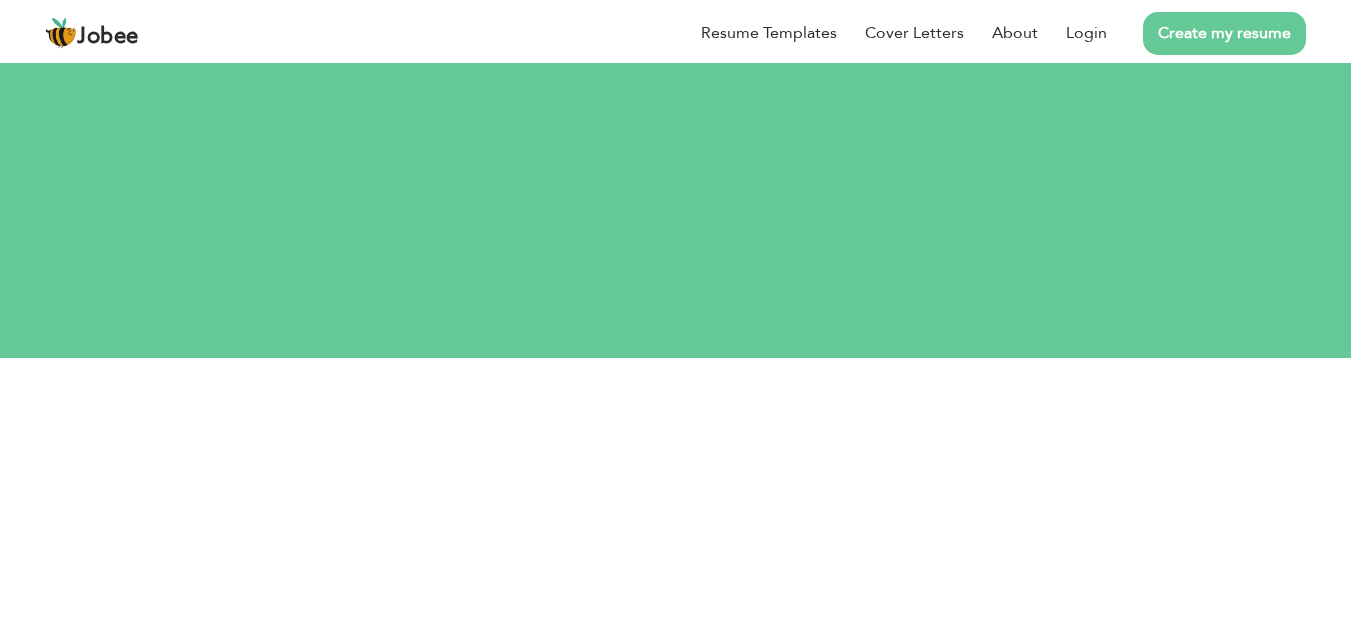 scroll, scrollTop: 0, scrollLeft: 0, axis: both 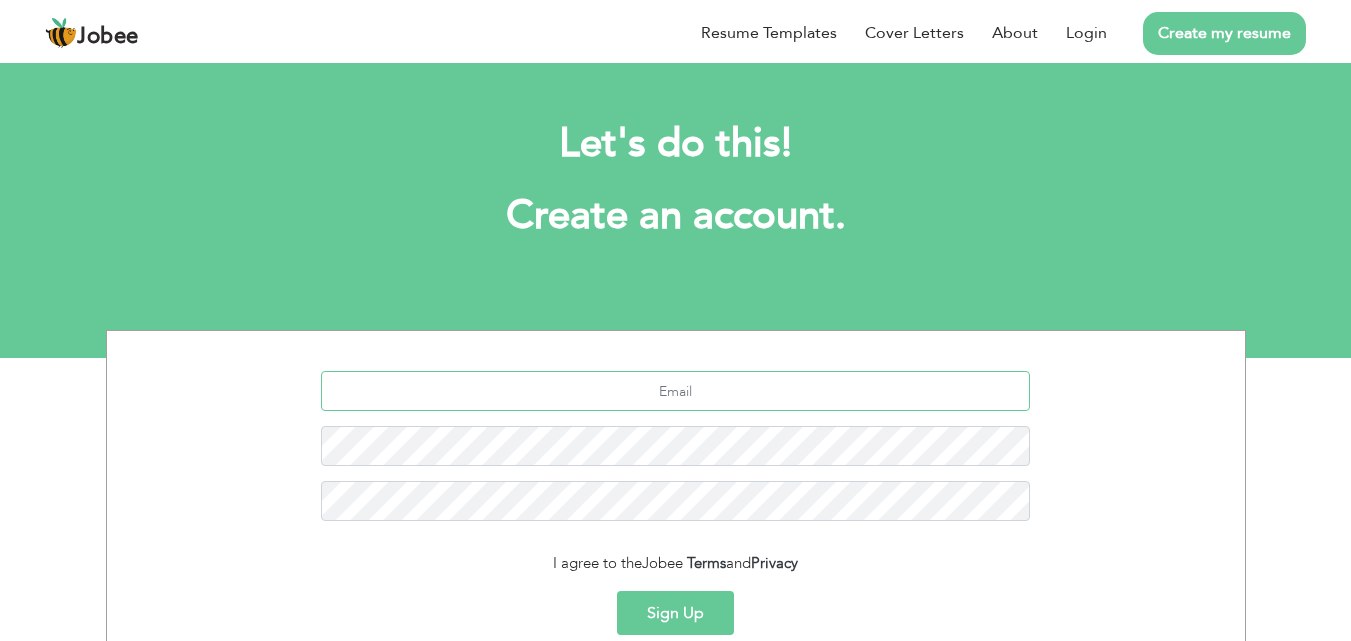 click at bounding box center (675, 391) 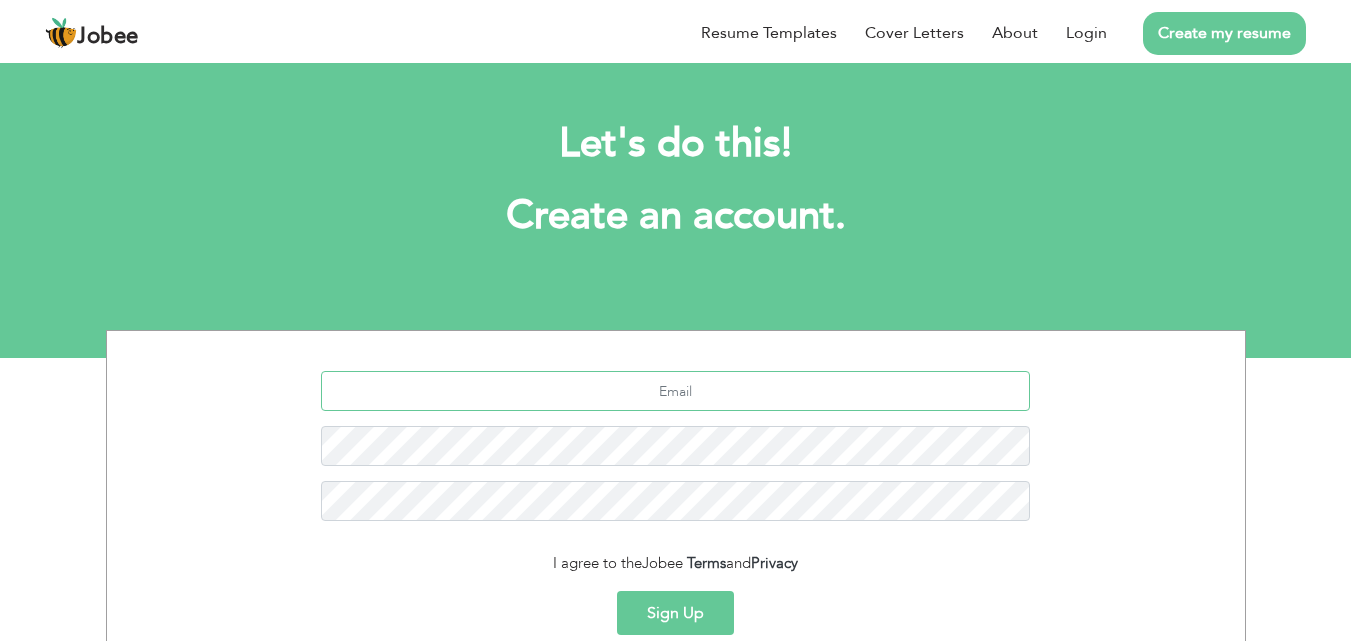 type on "[EMAIL_ADDRESS][DOMAIN_NAME]" 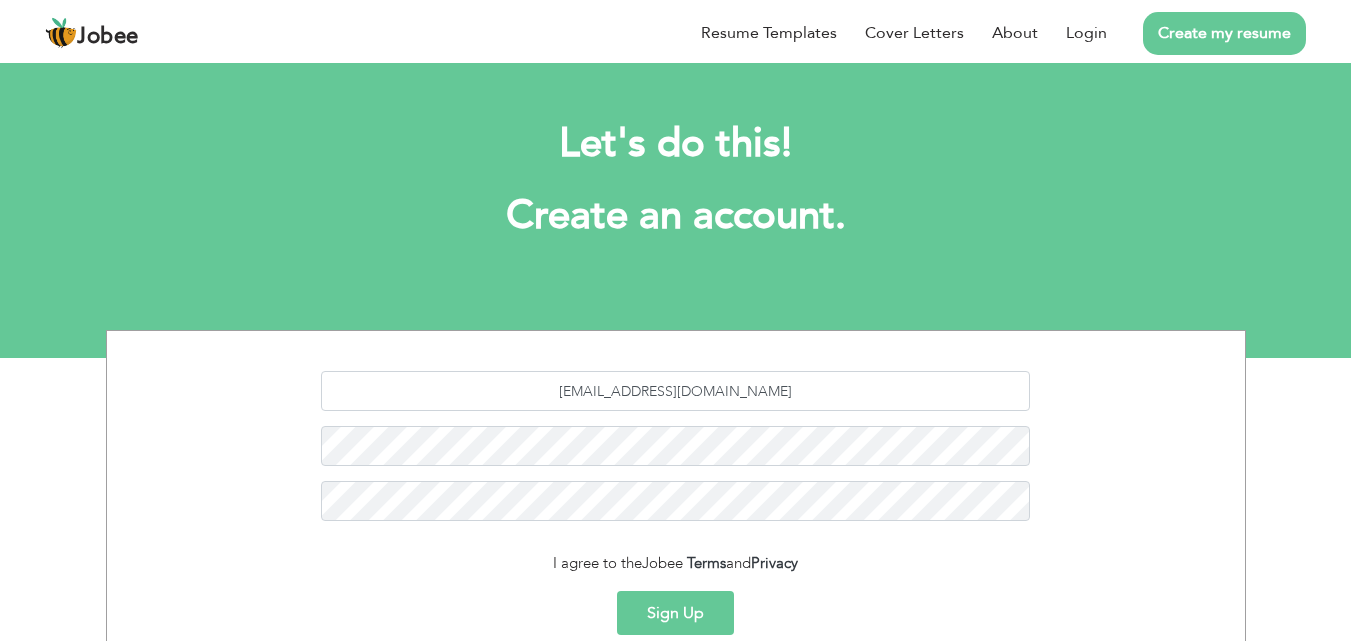 click on "Sign Up" at bounding box center (675, 613) 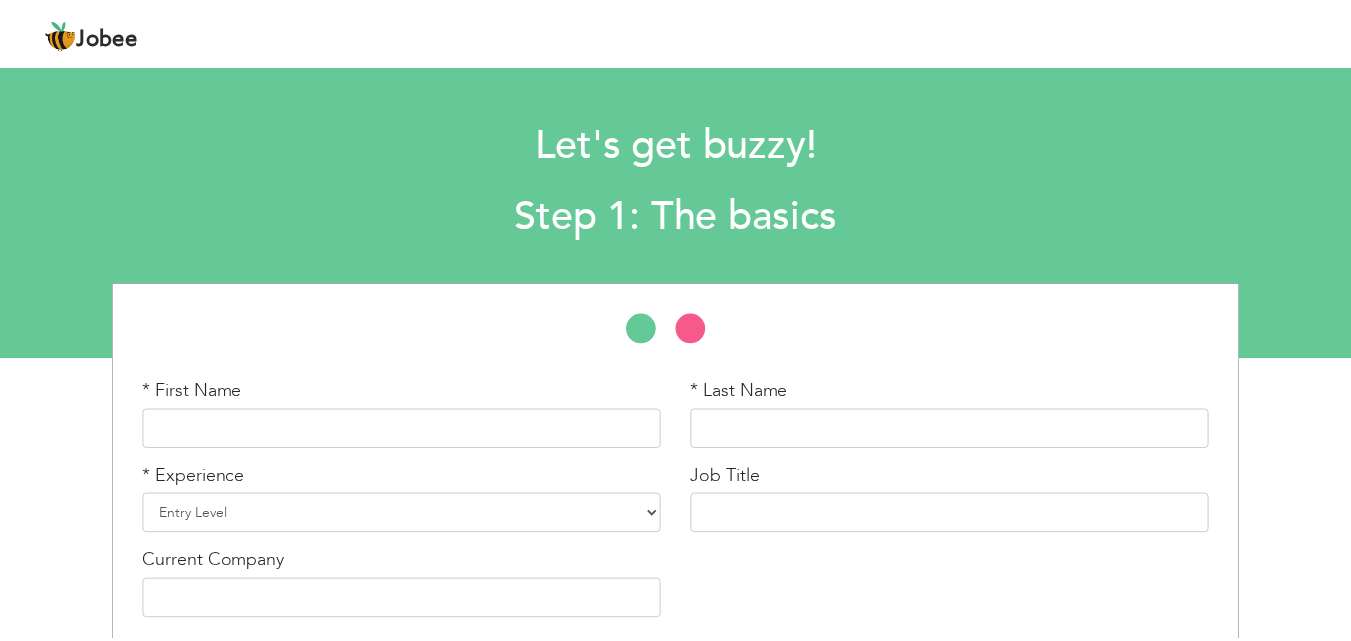scroll, scrollTop: 0, scrollLeft: 0, axis: both 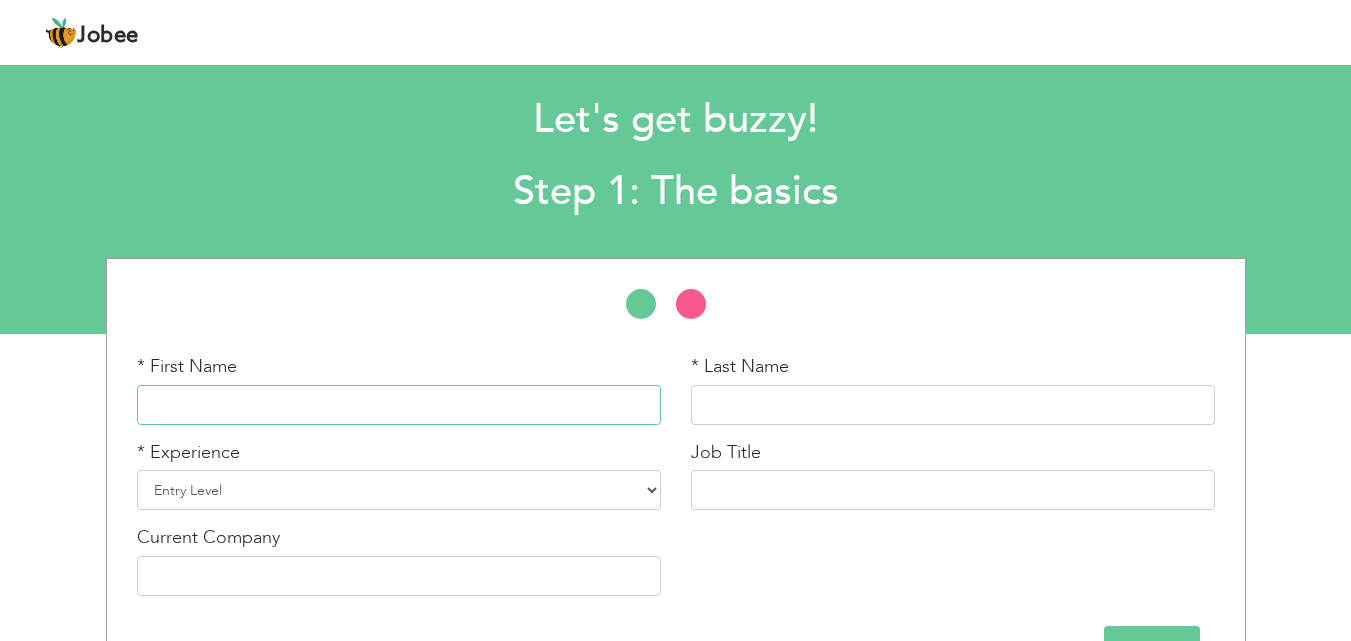 click at bounding box center (399, 405) 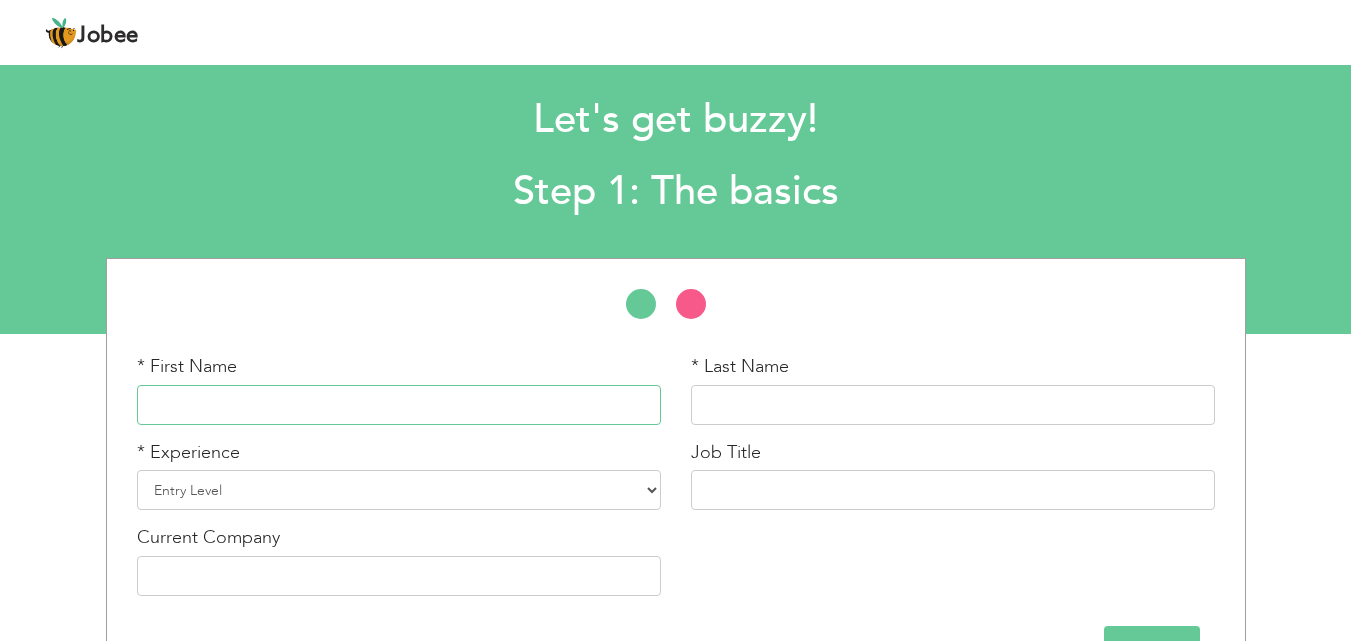 type on "Arslan" 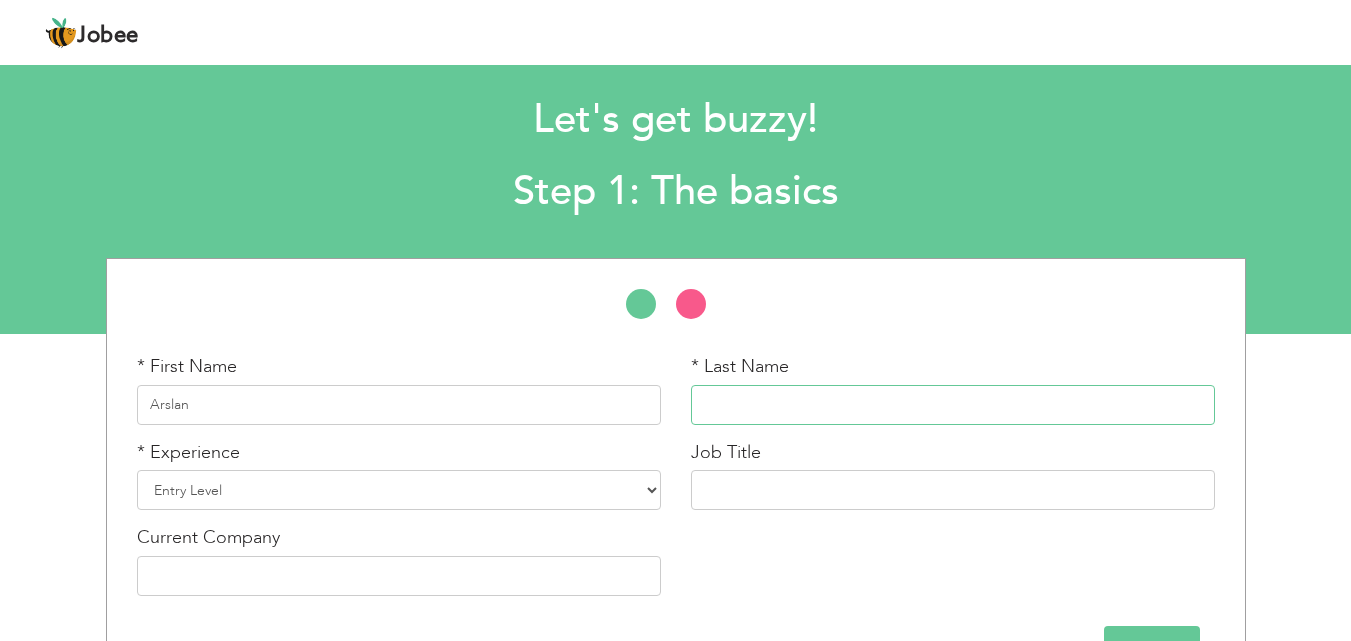 type on "Akram" 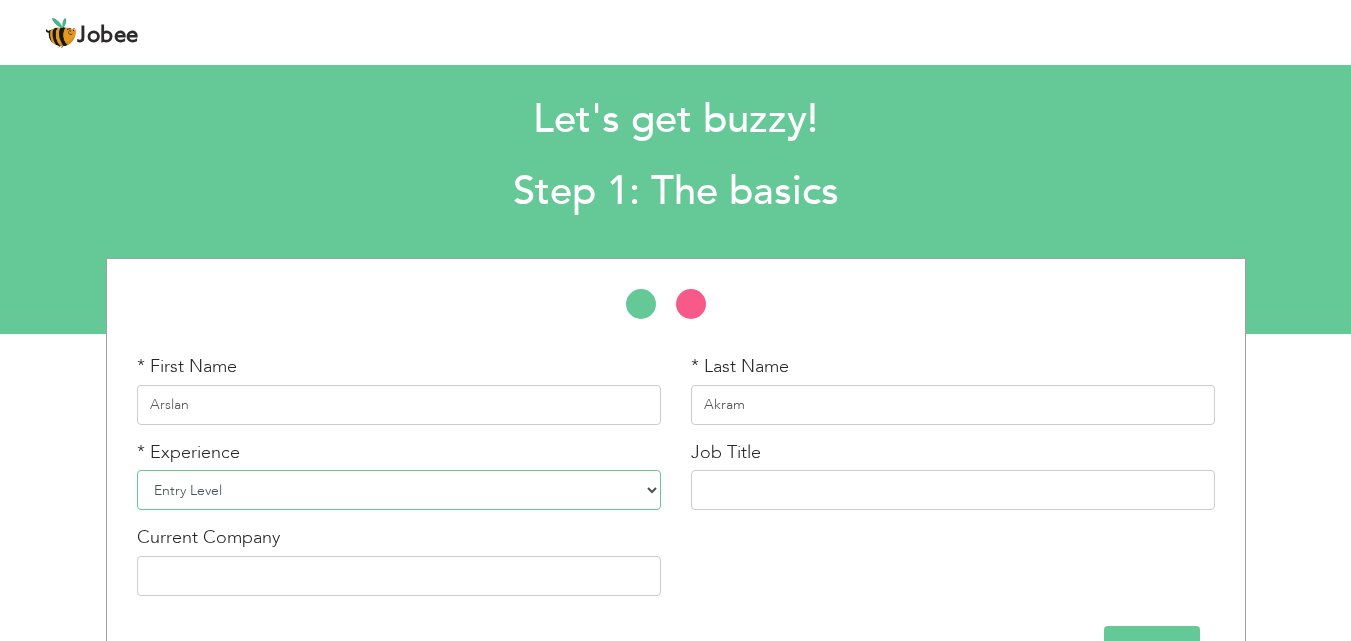 click on "Entry Level
Less than 1 Year
1 Year
2 Years
3 Years
4 Years
5 Years
6 Years
7 Years
8 Years
9 Years
10 Years
11 Years
12 Years
13 Years
14 Years
15 Years
16 Years
17 Years
18 Years
19 Years
20 Years
21 Years
22 Years
23 Years
24 Years
25 Years
26 Years
27 Years
28 Years
29 Years
30 Years
31 Years
32 Years
33 Years
34 Years
35 Years
More than 35 Years" at bounding box center (399, 490) 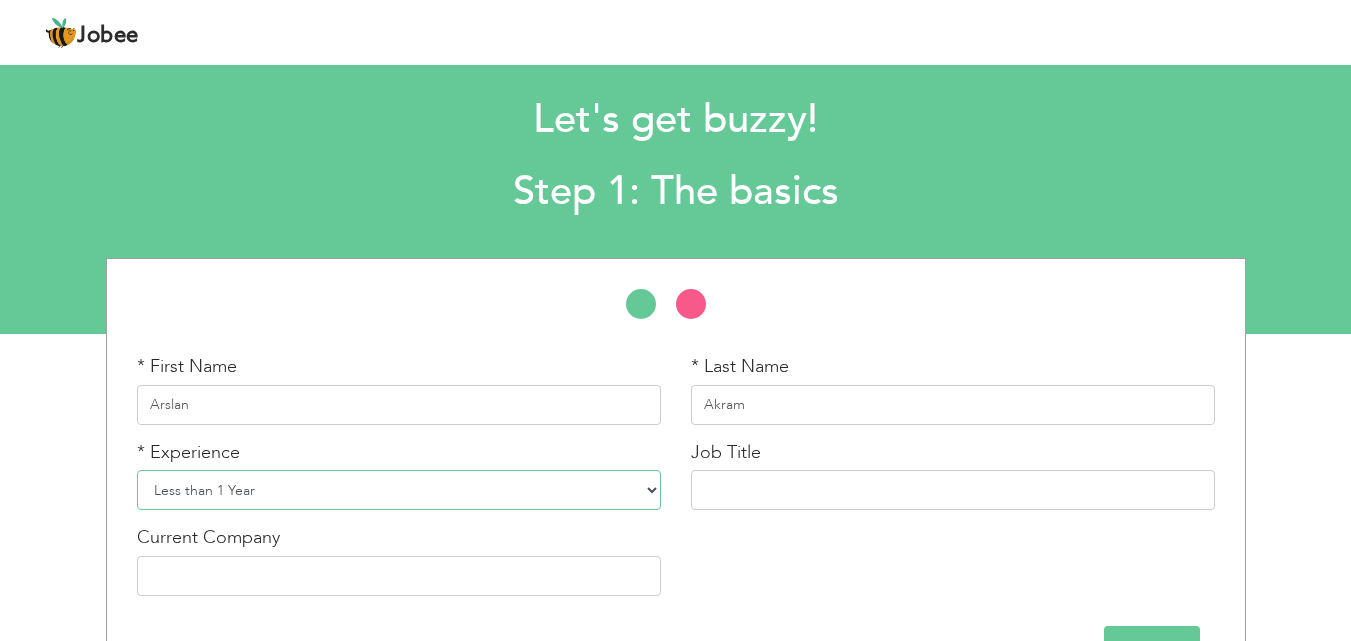 click on "Entry Level
Less than 1 Year
1 Year
2 Years
3 Years
4 Years
5 Years
6 Years
7 Years
8 Years
9 Years
10 Years
11 Years
12 Years
13 Years
14 Years
15 Years
16 Years
17 Years
18 Years
19 Years
20 Years
21 Years
22 Years
23 Years
24 Years
25 Years
26 Years
27 Years
28 Years
29 Years
30 Years
31 Years
32 Years
33 Years
34 Years
35 Years
More than 35 Years" at bounding box center (399, 490) 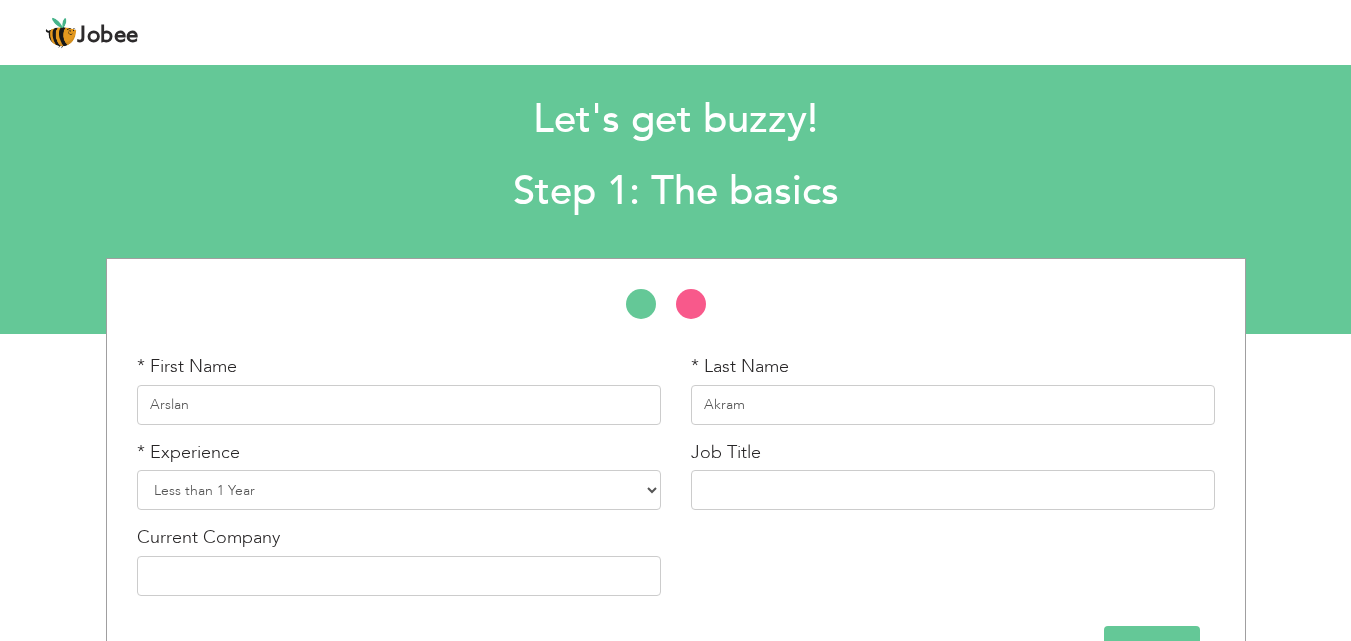 click on "Job Title" at bounding box center (726, 453) 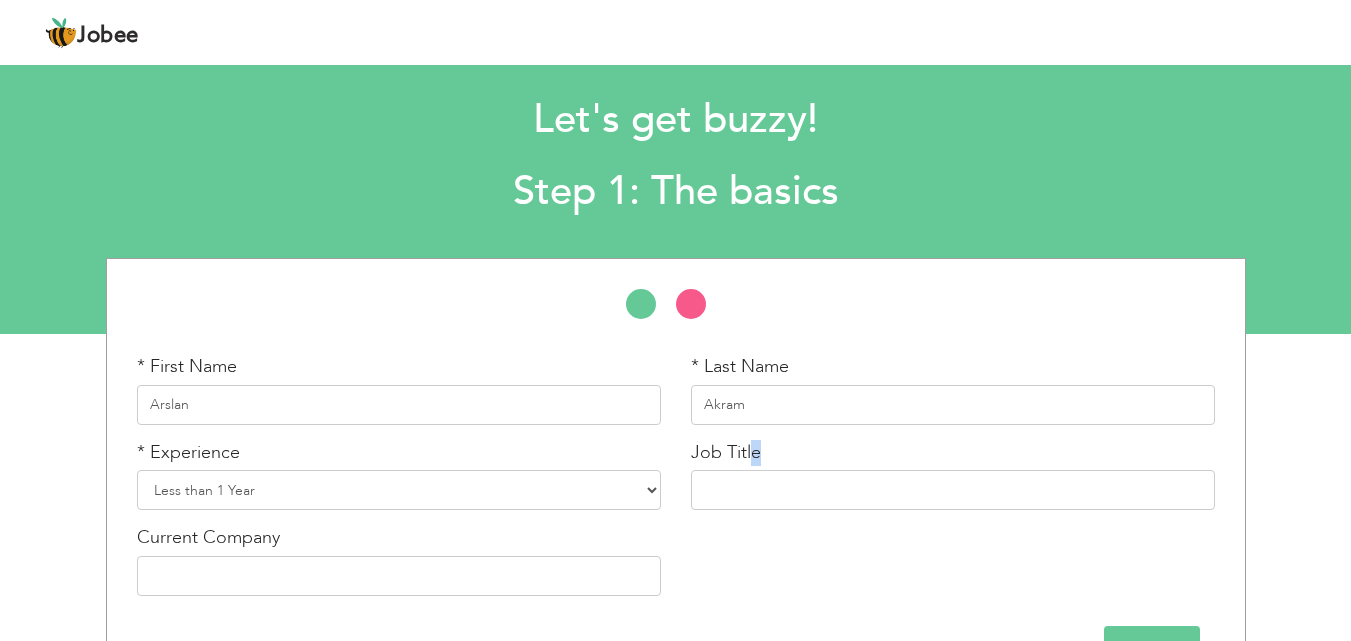 drag, startPoint x: 750, startPoint y: 448, endPoint x: 753, endPoint y: 489, distance: 41.109608 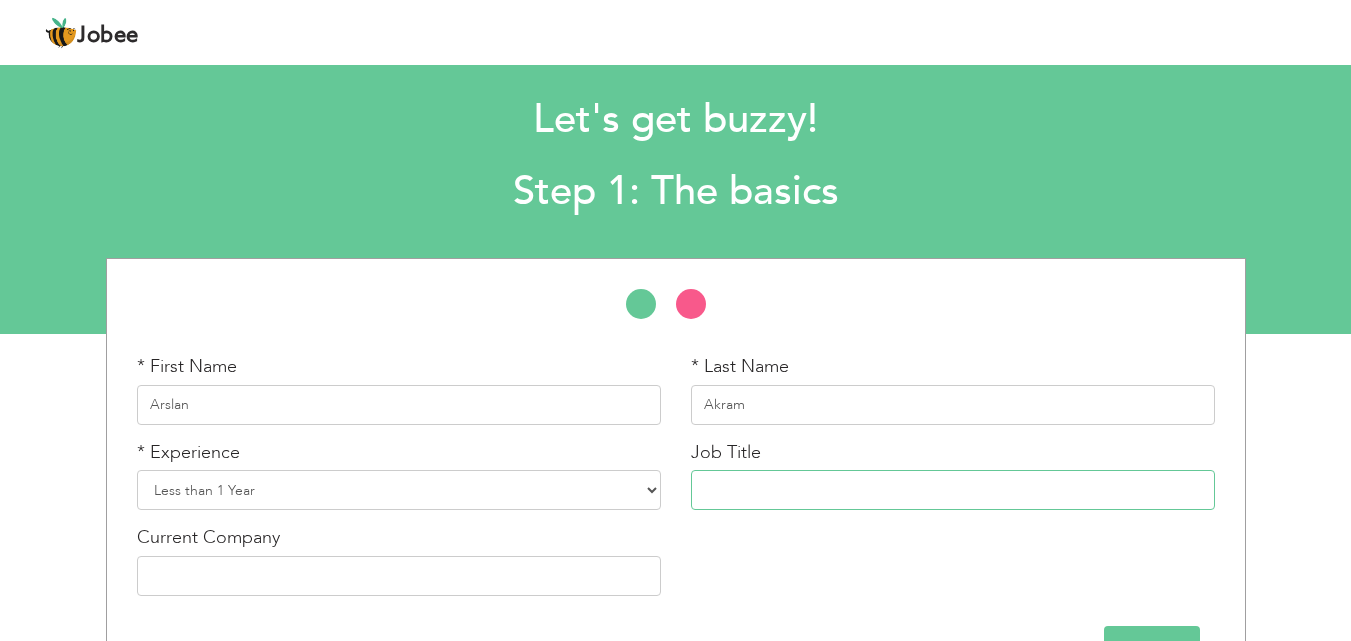 click at bounding box center [953, 490] 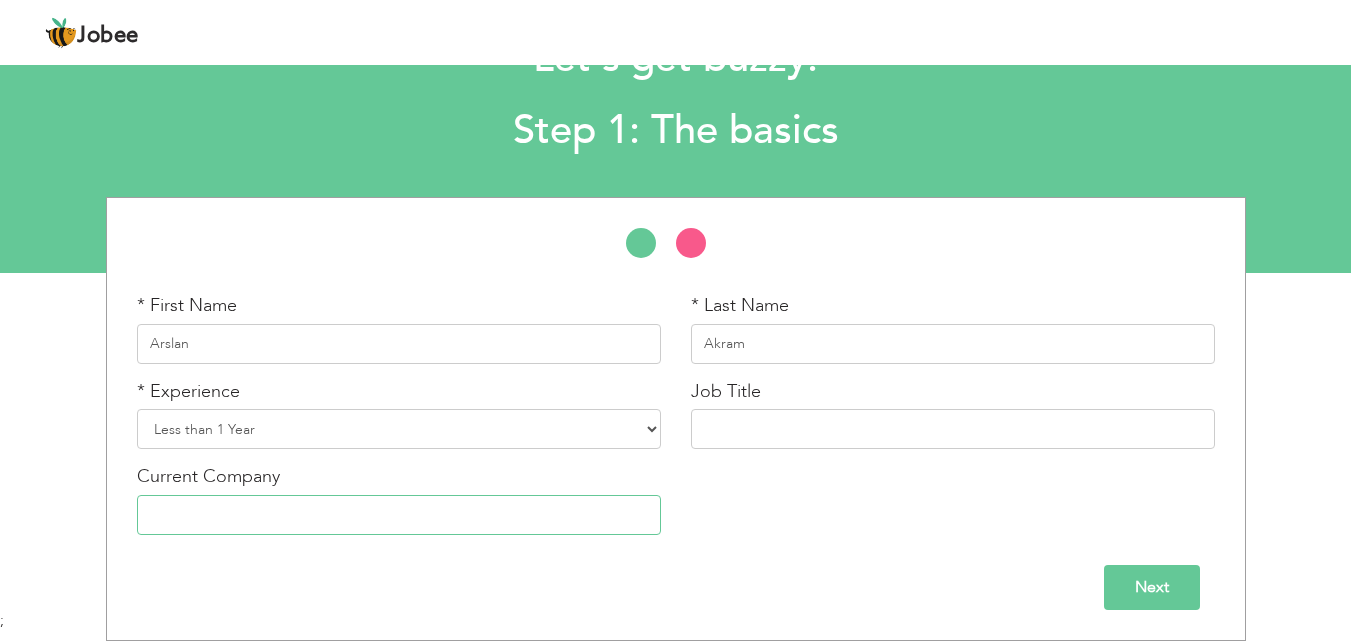 click at bounding box center (399, 515) 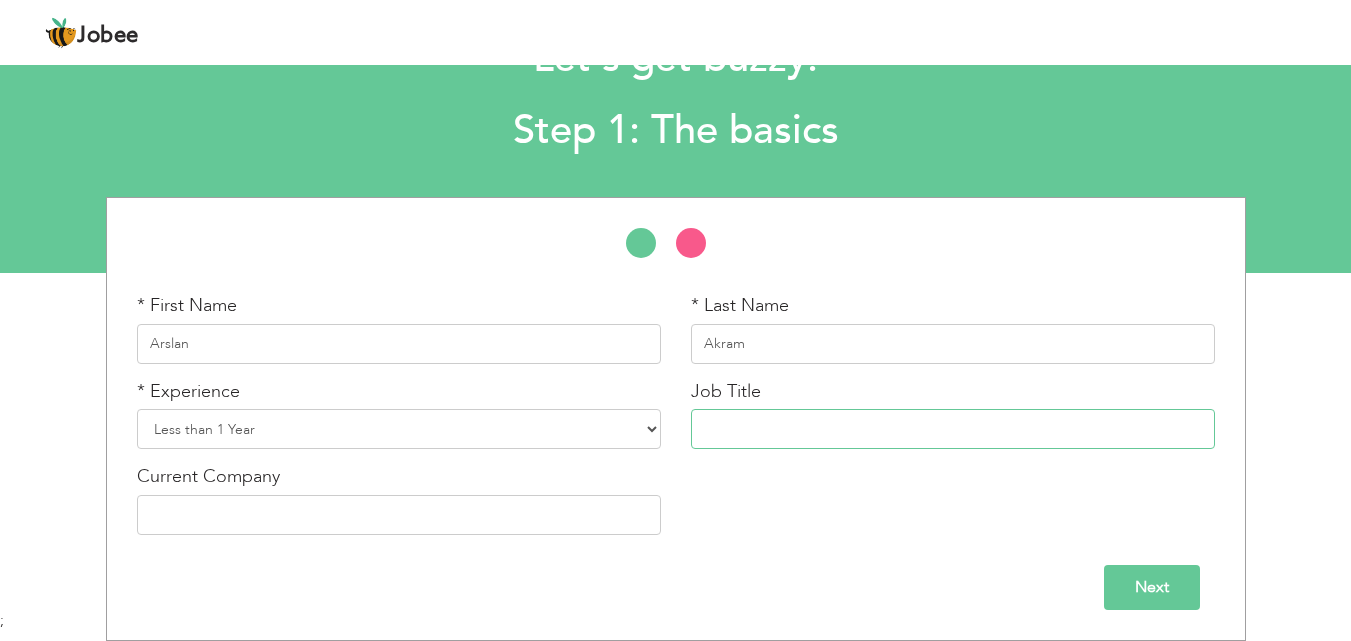 click at bounding box center [953, 429] 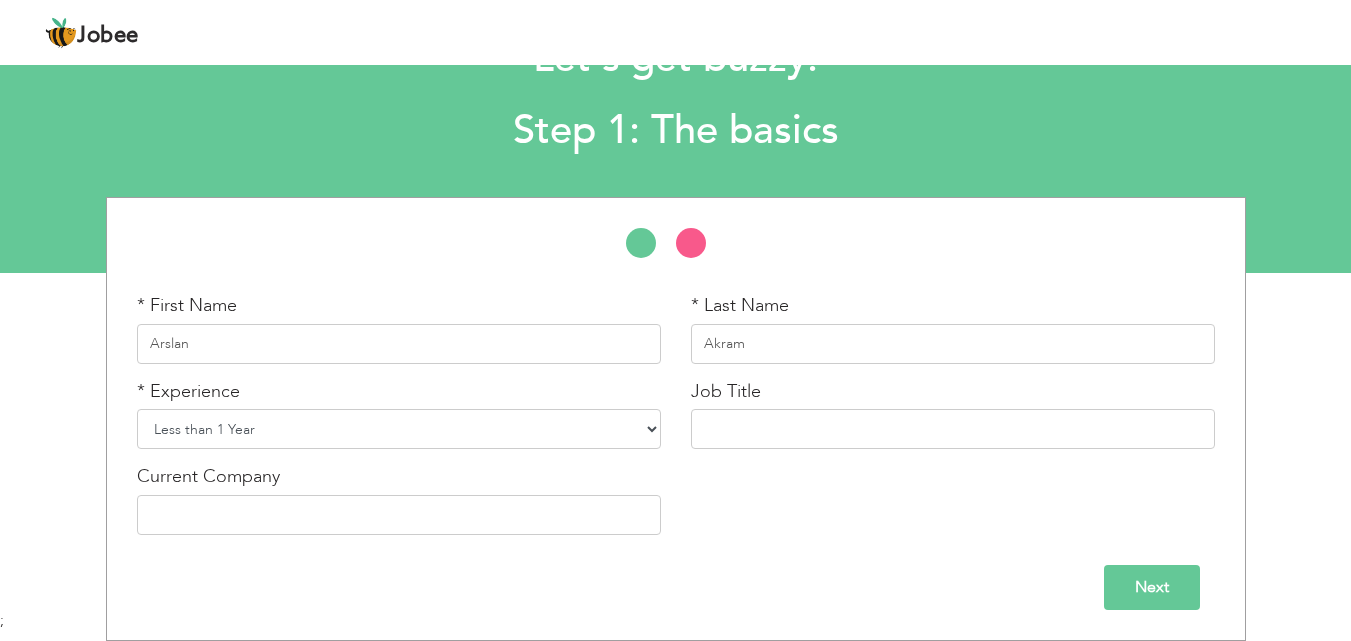 click on "Entry Level
Less than 1 Year
1 Year
2 Years
3 Years
4 Years
5 Years
6 Years
7 Years
8 Years
9 Years
10 Years
11 Years
12 Years
13 Years
14 Years
15 Years
16 Years
17 Years
18 Years
19 Years
20 Years
21 Years
22 Years
23 Years
24 Years
25 Years
26 Years
27 Years
28 Years
29 Years
30 Years
31 Years
32 Years
33 Years
34 Years
35 Years
More than 35 Years" at bounding box center [399, 429] 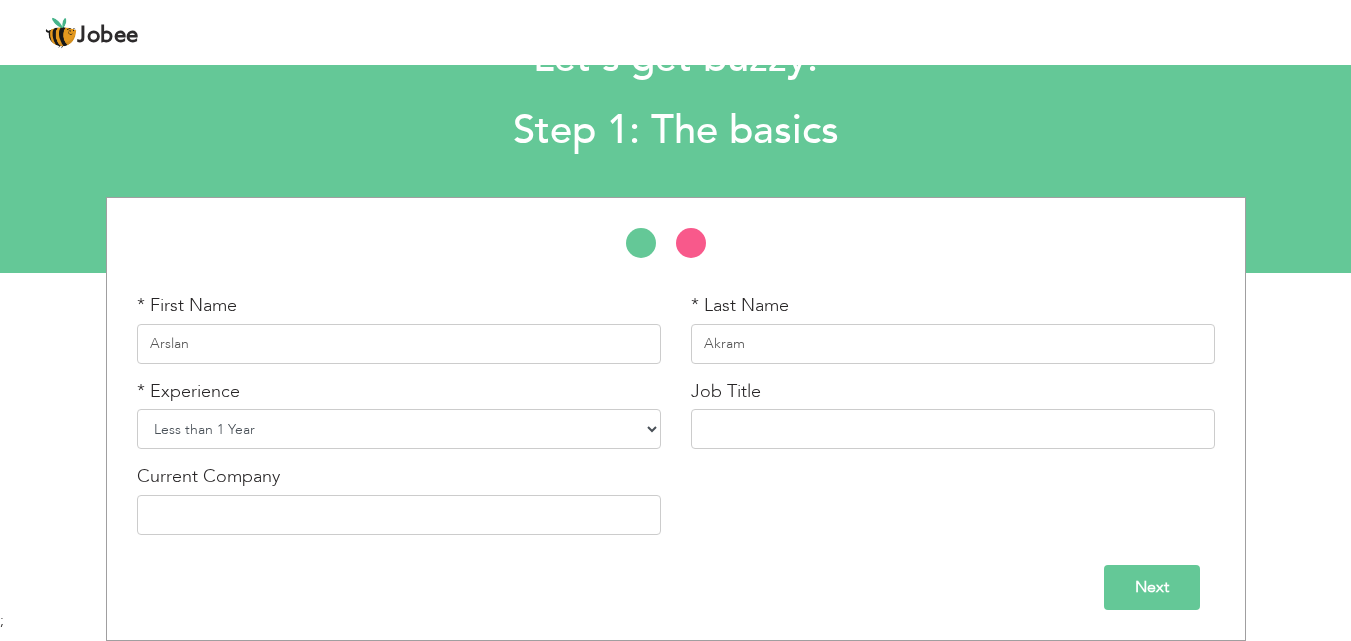 click on "Entry Level
Less than 1 Year
1 Year
2 Years
3 Years
4 Years
5 Years
6 Years
7 Years
8 Years
9 Years
10 Years
11 Years
12 Years
13 Years
14 Years
15 Years
16 Years
17 Years
18 Years
19 Years
20 Years
21 Years
22 Years
23 Years
24 Years
25 Years
26 Years
27 Years
28 Years
29 Years
30 Years
31 Years
32 Years
33 Years
34 Years
35 Years
More than 35 Years" at bounding box center (399, 429) 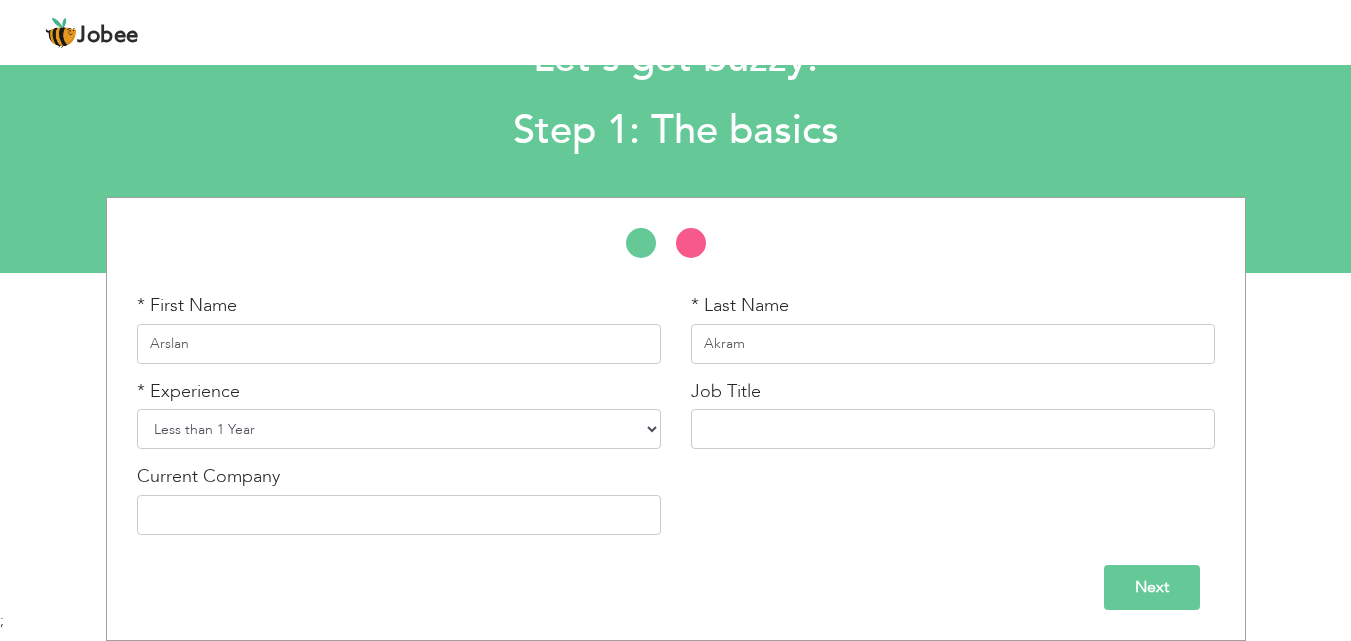 click on "Entry Level
Less than 1 Year
1 Year
2 Years
3 Years
4 Years
5 Years
6 Years
7 Years
8 Years
9 Years
10 Years
11 Years
12 Years
13 Years
14 Years
15 Years
16 Years
17 Years
18 Years
19 Years
20 Years
21 Years
22 Years
23 Years
24 Years
25 Years
26 Years
27 Years
28 Years
29 Years
30 Years
31 Years
32 Years
33 Years
34 Years
35 Years
More than 35 Years" at bounding box center [399, 429] 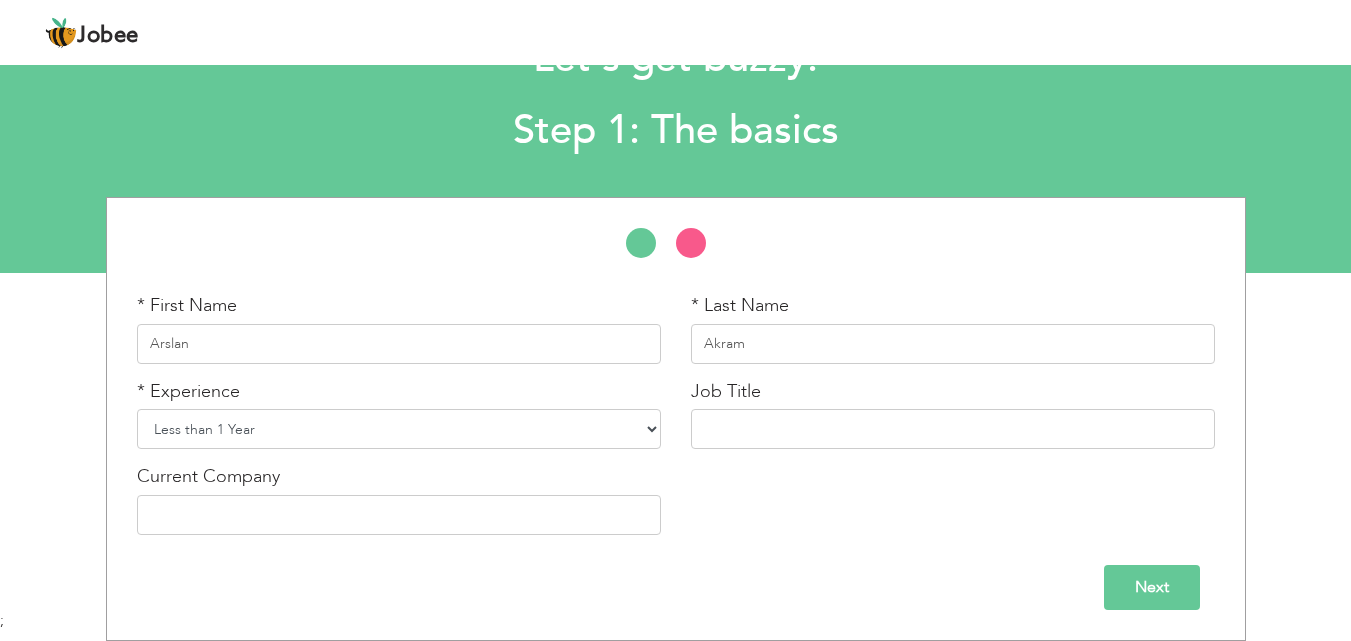 click on "Entry Level
Less than 1 Year
1 Year
2 Years
3 Years
4 Years
5 Years
6 Years
7 Years
8 Years
9 Years
10 Years
11 Years
12 Years
13 Years
14 Years
15 Years
16 Years
17 Years
18 Years
19 Years
20 Years
21 Years
22 Years
23 Years
24 Years
25 Years
26 Years
27 Years
28 Years
29 Years
30 Years
31 Years
32 Years
33 Years
34 Years
35 Years
More than 35 Years" at bounding box center [399, 429] 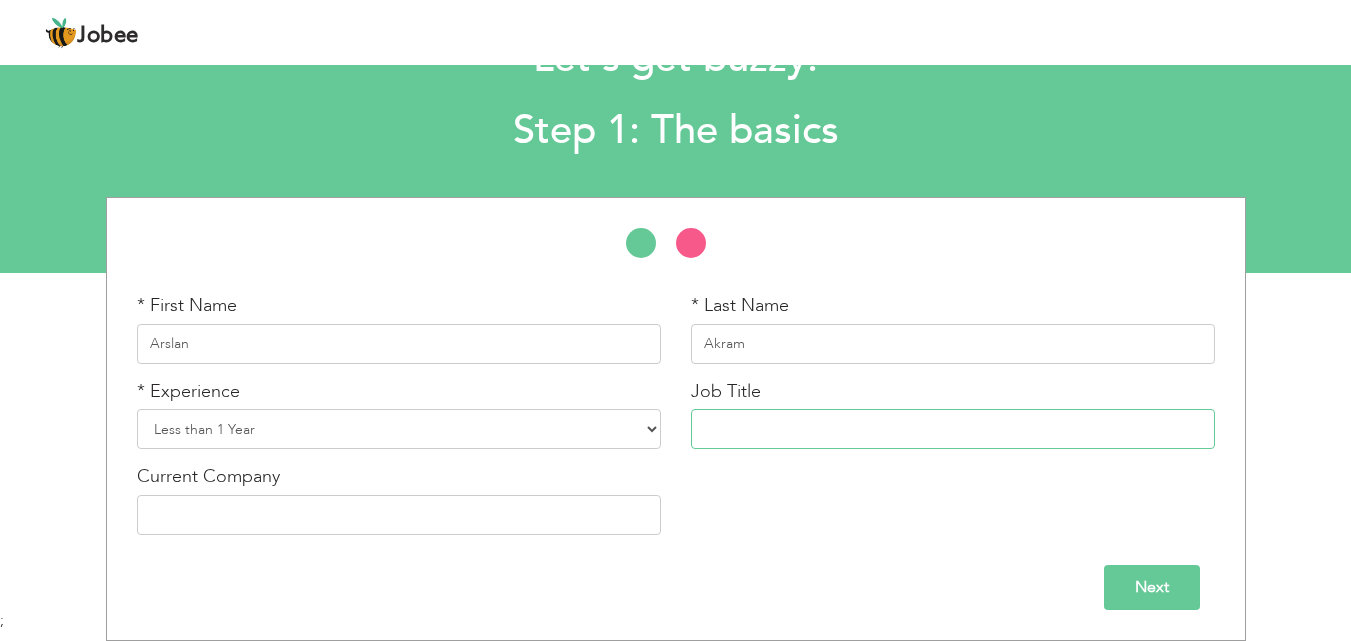 click at bounding box center (953, 429) 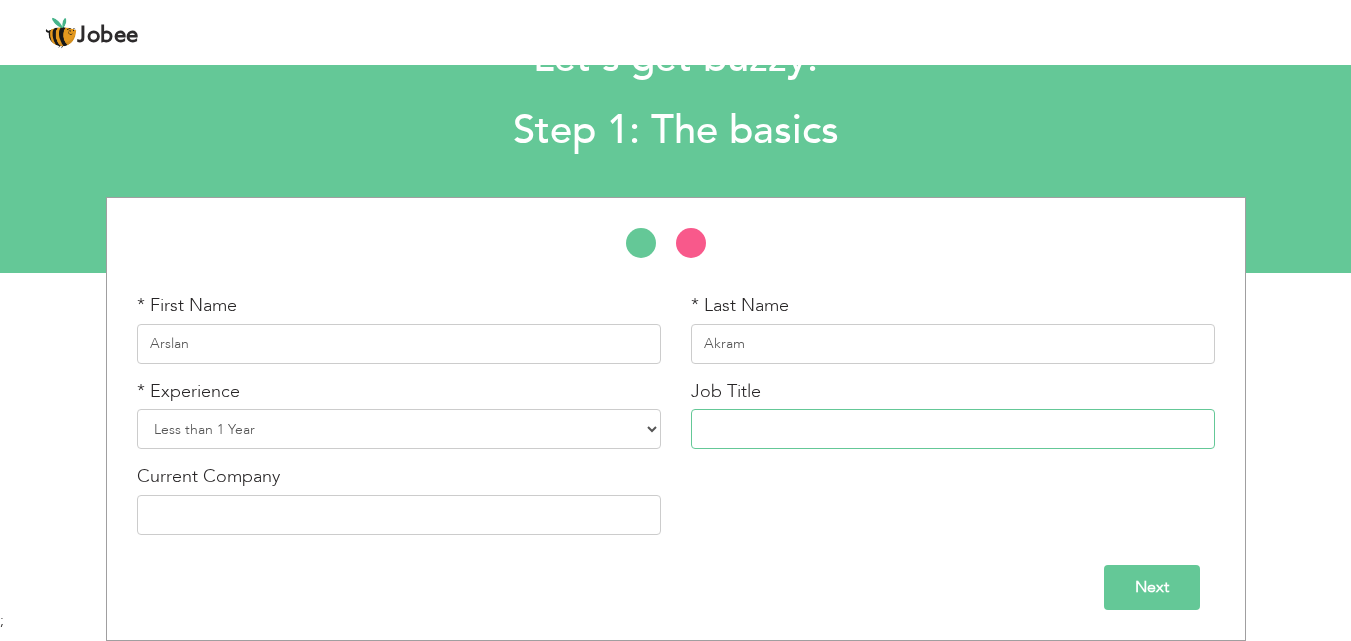 click at bounding box center [953, 429] 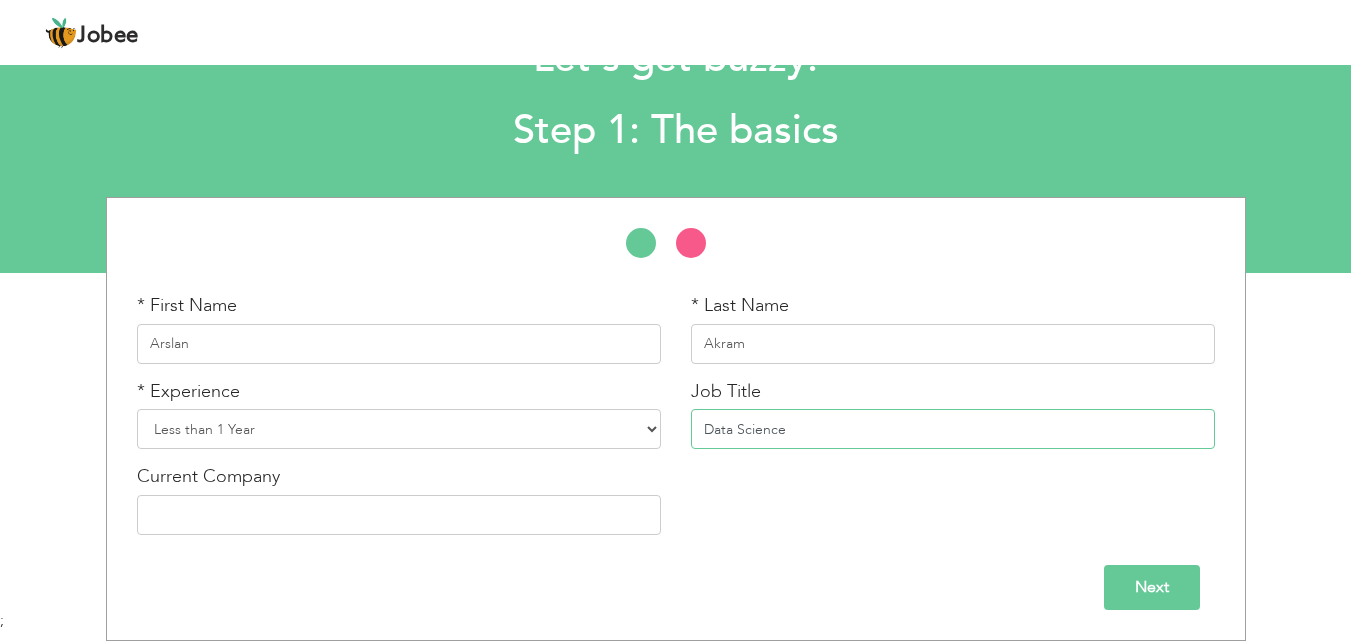 type on "Data Science" 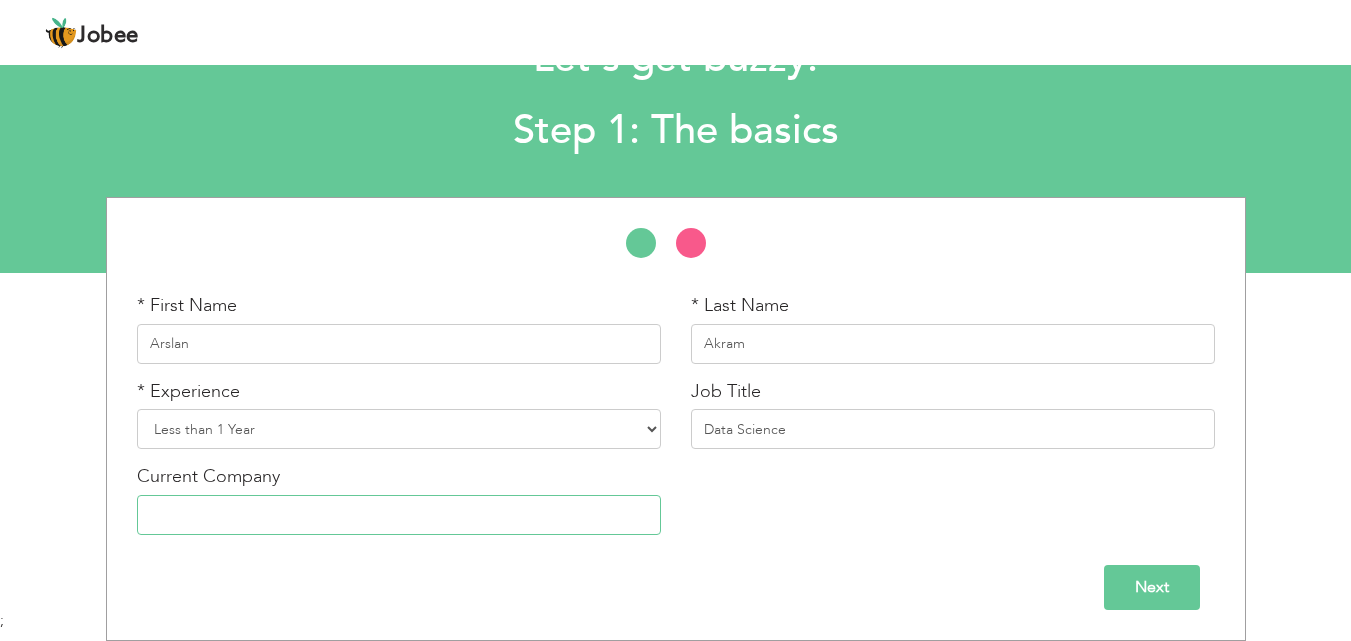 click at bounding box center [399, 515] 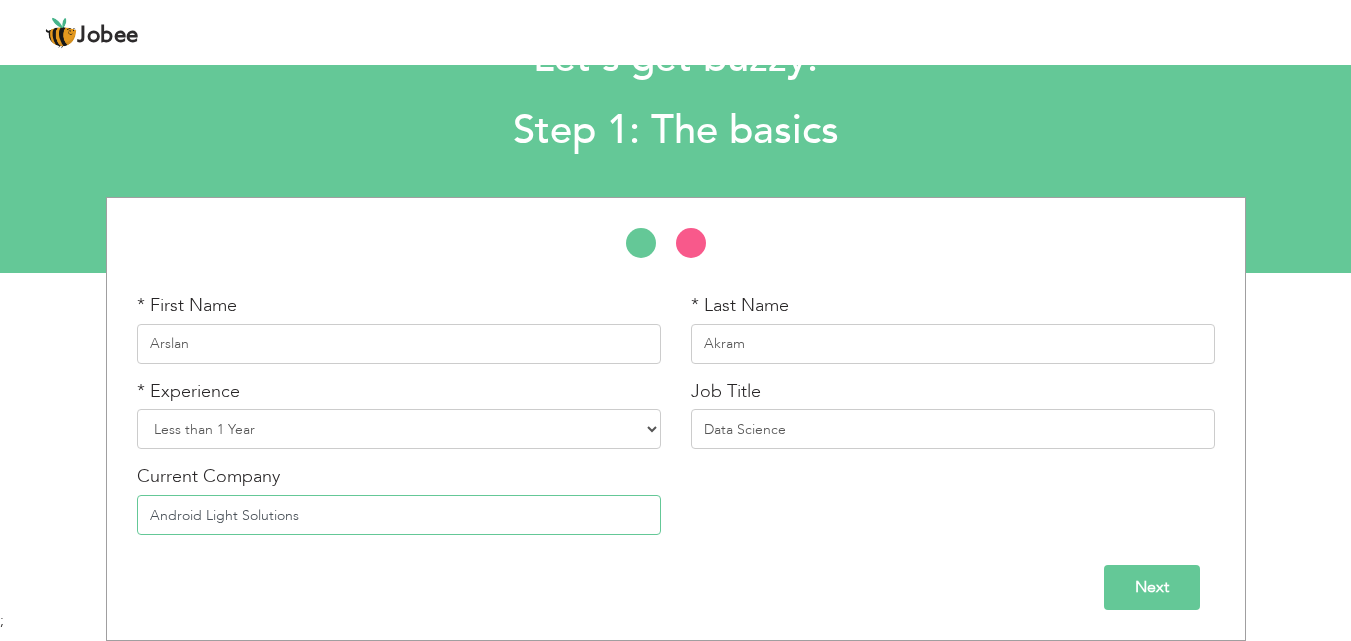 type on "Android Light Solutions" 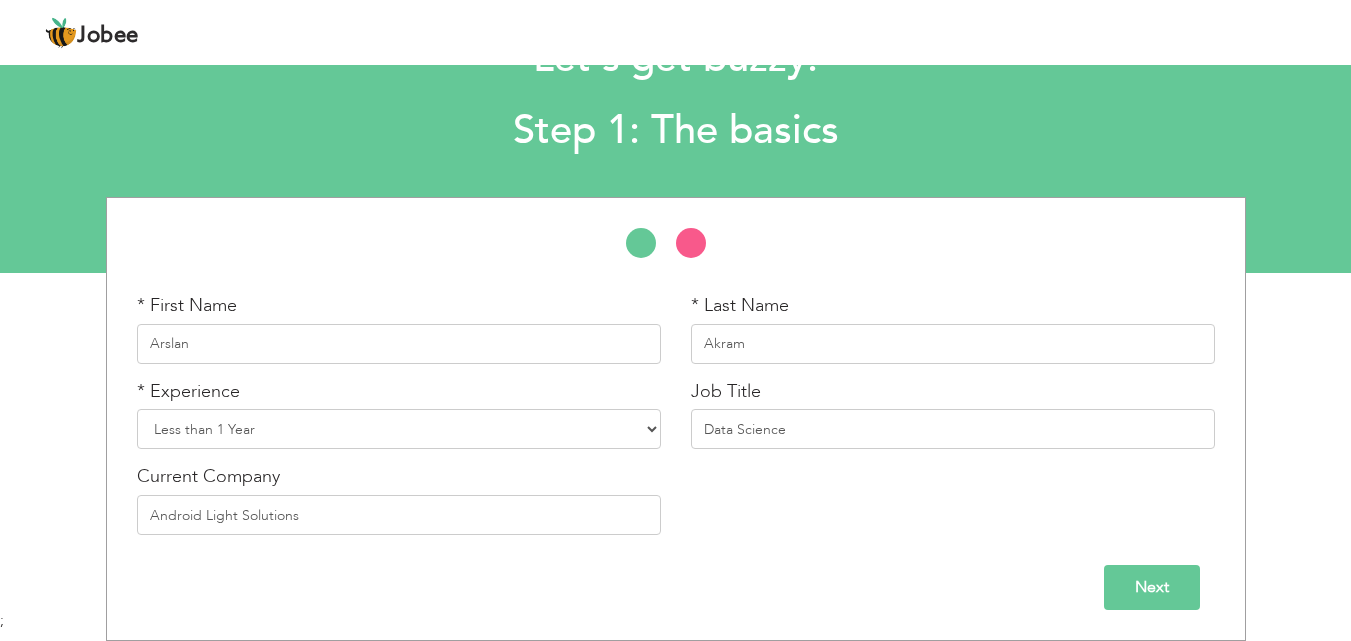 click on "Next" at bounding box center [1152, 587] 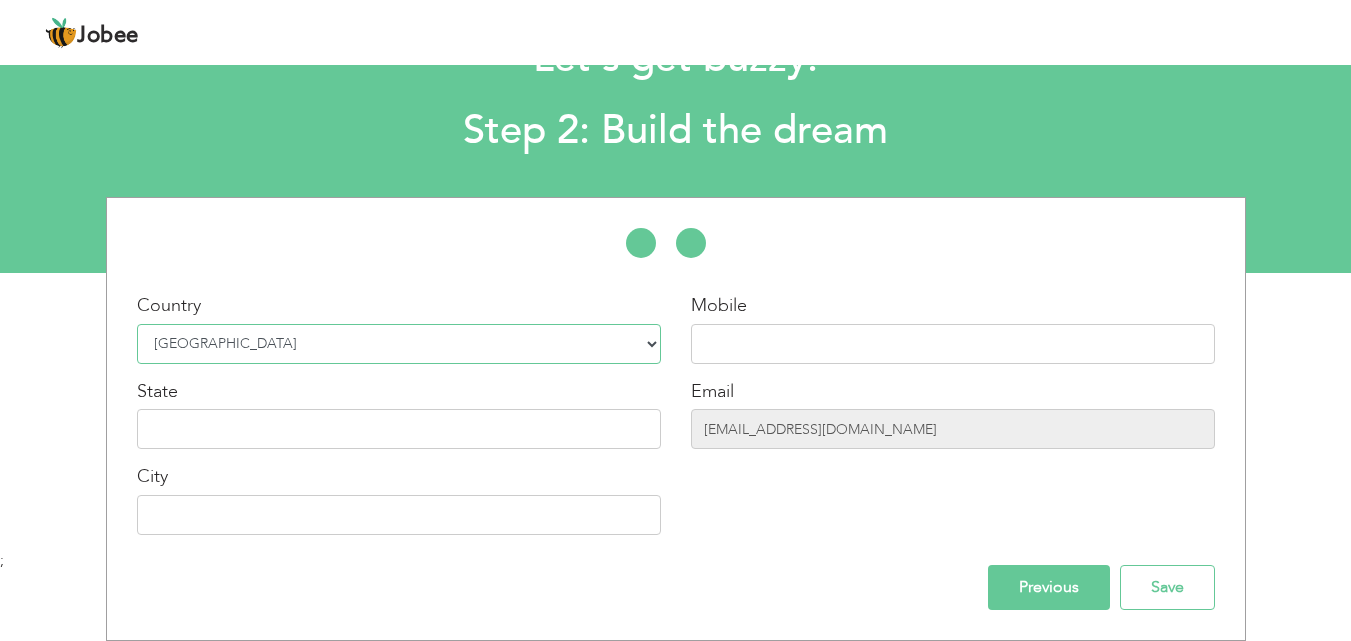 click on "Select Country
[GEOGRAPHIC_DATA]
[GEOGRAPHIC_DATA]
[GEOGRAPHIC_DATA]
[US_STATE]
[GEOGRAPHIC_DATA]
[GEOGRAPHIC_DATA]
[GEOGRAPHIC_DATA]
[GEOGRAPHIC_DATA]
[GEOGRAPHIC_DATA]
[GEOGRAPHIC_DATA]
[GEOGRAPHIC_DATA]
[GEOGRAPHIC_DATA]
[GEOGRAPHIC_DATA]
[GEOGRAPHIC_DATA]
[GEOGRAPHIC_DATA]
[GEOGRAPHIC_DATA]
[GEOGRAPHIC_DATA]
[GEOGRAPHIC_DATA]
[GEOGRAPHIC_DATA]
[GEOGRAPHIC_DATA]
[GEOGRAPHIC_DATA]
[GEOGRAPHIC_DATA]
[GEOGRAPHIC_DATA]
[GEOGRAPHIC_DATA]
[GEOGRAPHIC_DATA]
[GEOGRAPHIC_DATA]
[GEOGRAPHIC_DATA]
[GEOGRAPHIC_DATA]
[GEOGRAPHIC_DATA]
[GEOGRAPHIC_DATA]
[GEOGRAPHIC_DATA]
[GEOGRAPHIC_DATA] [GEOGRAPHIC_DATA]
[GEOGRAPHIC_DATA]
[GEOGRAPHIC_DATA]
[GEOGRAPHIC_DATA]
[GEOGRAPHIC_DATA]
[GEOGRAPHIC_DATA]
[GEOGRAPHIC_DATA]
[GEOGRAPHIC_DATA]
[GEOGRAPHIC_DATA]
[GEOGRAPHIC_DATA]
[GEOGRAPHIC_DATA]
[GEOGRAPHIC_DATA]
[GEOGRAPHIC_DATA]
[GEOGRAPHIC_DATA]
[GEOGRAPHIC_DATA]
[GEOGRAPHIC_DATA]
[GEOGRAPHIC_DATA]
[GEOGRAPHIC_DATA]
[GEOGRAPHIC_DATA], Dem. [GEOGRAPHIC_DATA]
[GEOGRAPHIC_DATA]
[GEOGRAPHIC_DATA]
[GEOGRAPHIC_DATA]
[GEOGRAPHIC_DATA]
[GEOGRAPHIC_DATA]
[GEOGRAPHIC_DATA] Rep
[GEOGRAPHIC_DATA]
[GEOGRAPHIC_DATA]
[GEOGRAPHIC_DATA]
[GEOGRAPHIC_DATA]
[GEOGRAPHIC_DATA]
[GEOGRAPHIC_DATA]
[GEOGRAPHIC_DATA]
[GEOGRAPHIC_DATA]
[GEOGRAPHIC_DATA]
[GEOGRAPHIC_DATA]
[GEOGRAPHIC_DATA]
[GEOGRAPHIC_DATA]
[GEOGRAPHIC_DATA] ([GEOGRAPHIC_DATA])
[GEOGRAPHIC_DATA]
[GEOGRAPHIC_DATA]
[GEOGRAPHIC_DATA]
[GEOGRAPHIC_DATA]
[GEOGRAPHIC_DATA]
[GEOGRAPHIC_DATA]
[GEOGRAPHIC_DATA]
[GEOGRAPHIC_DATA]
[US_STATE]" at bounding box center [399, 344] 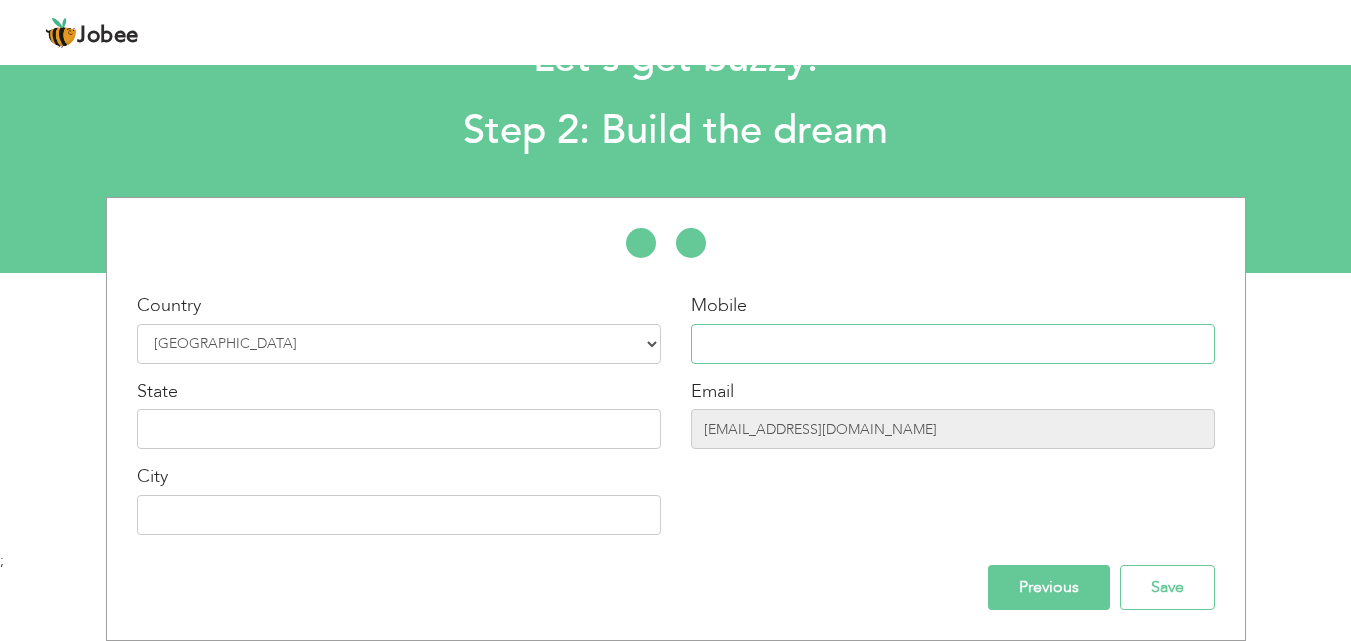 click at bounding box center (953, 344) 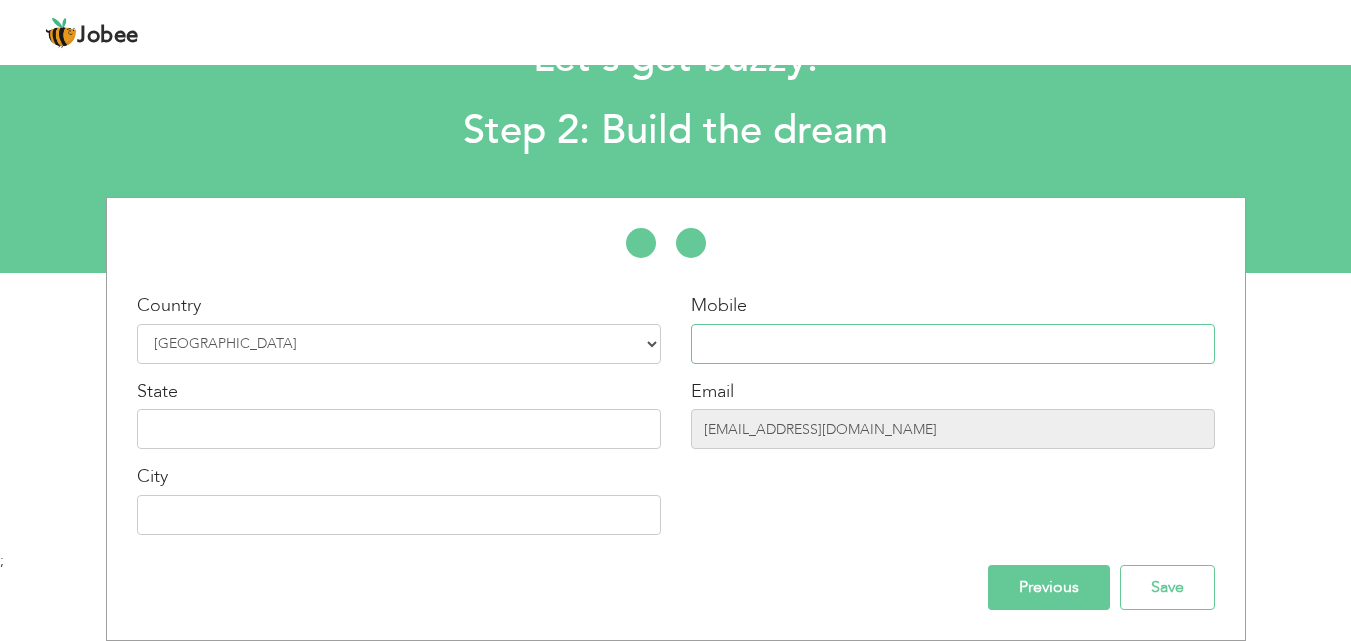 type on "03187873396" 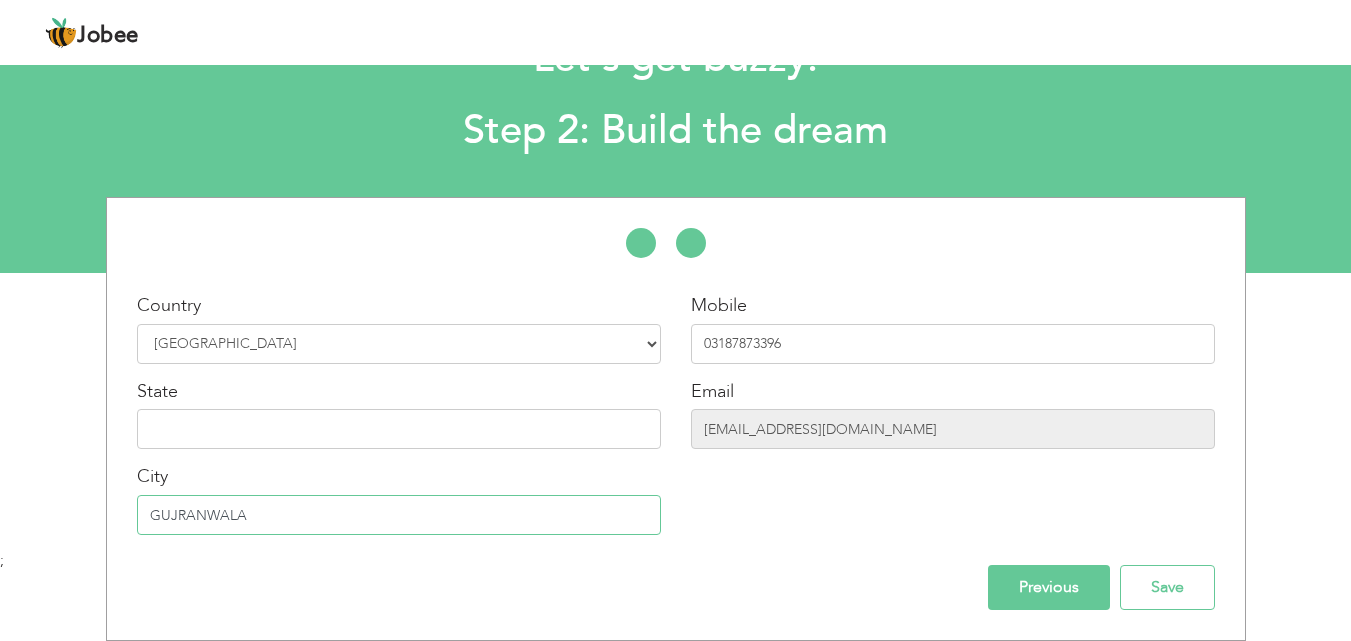 click on "GUJRANWALA" at bounding box center (399, 515) 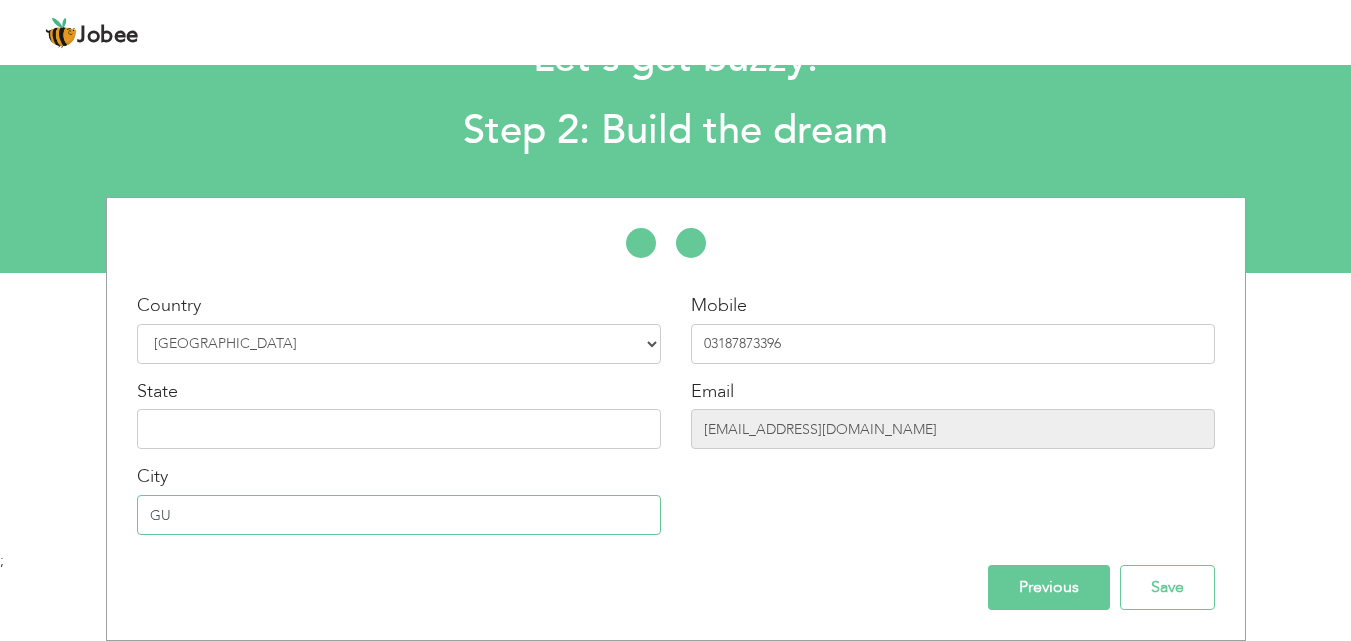 type on "G" 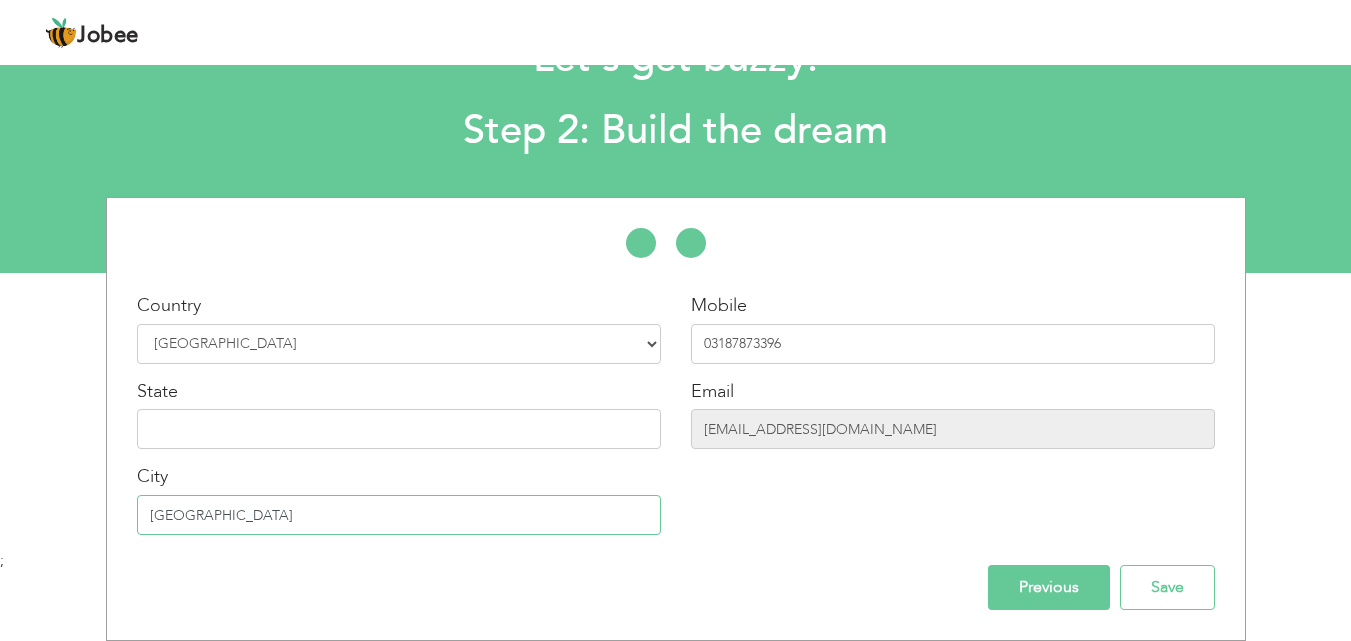 type on "[GEOGRAPHIC_DATA]" 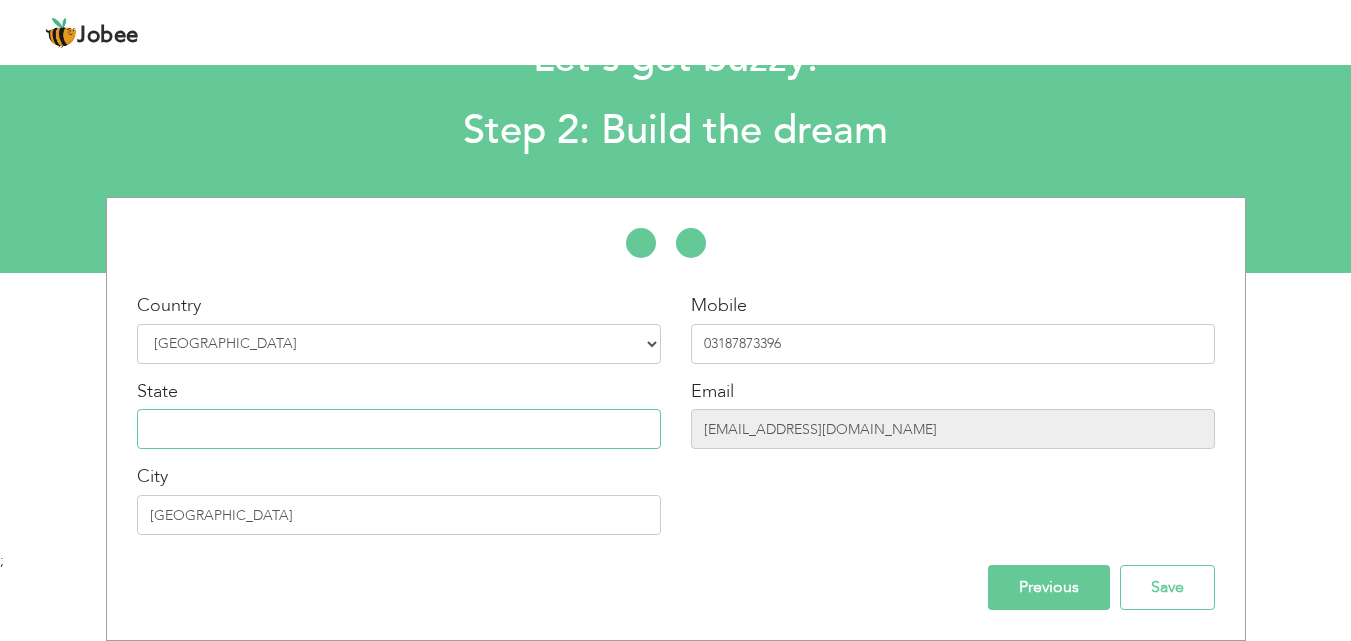 click at bounding box center (399, 429) 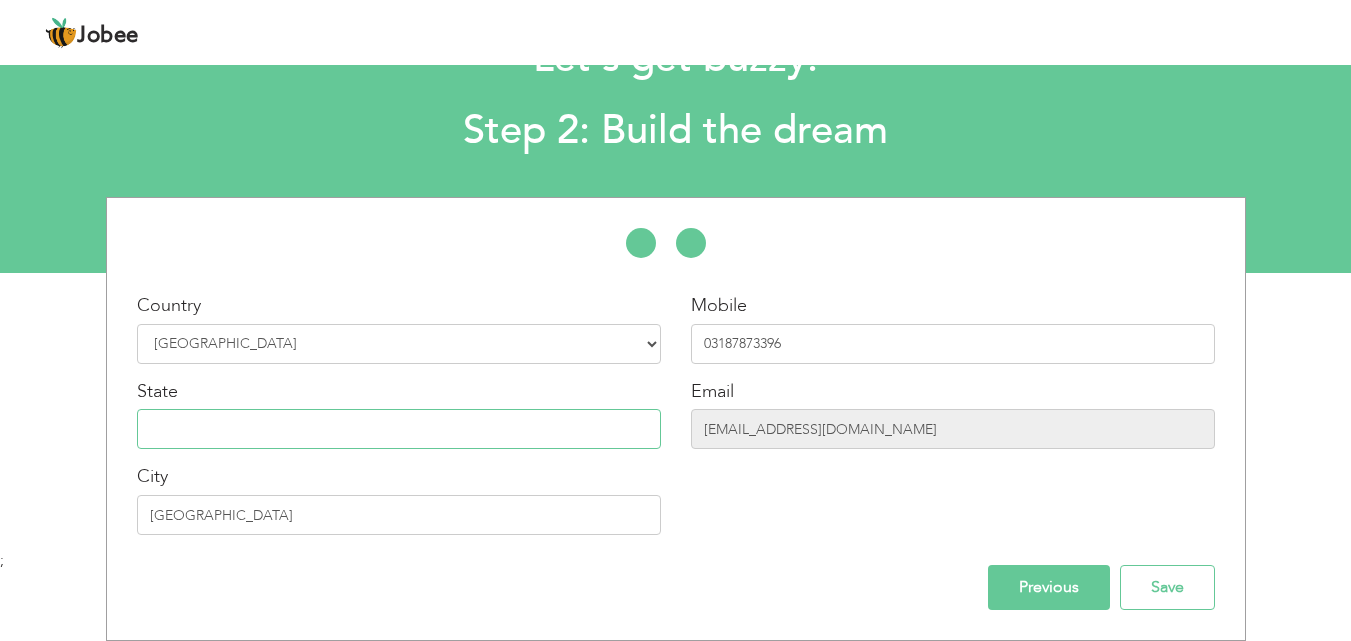 click at bounding box center [399, 429] 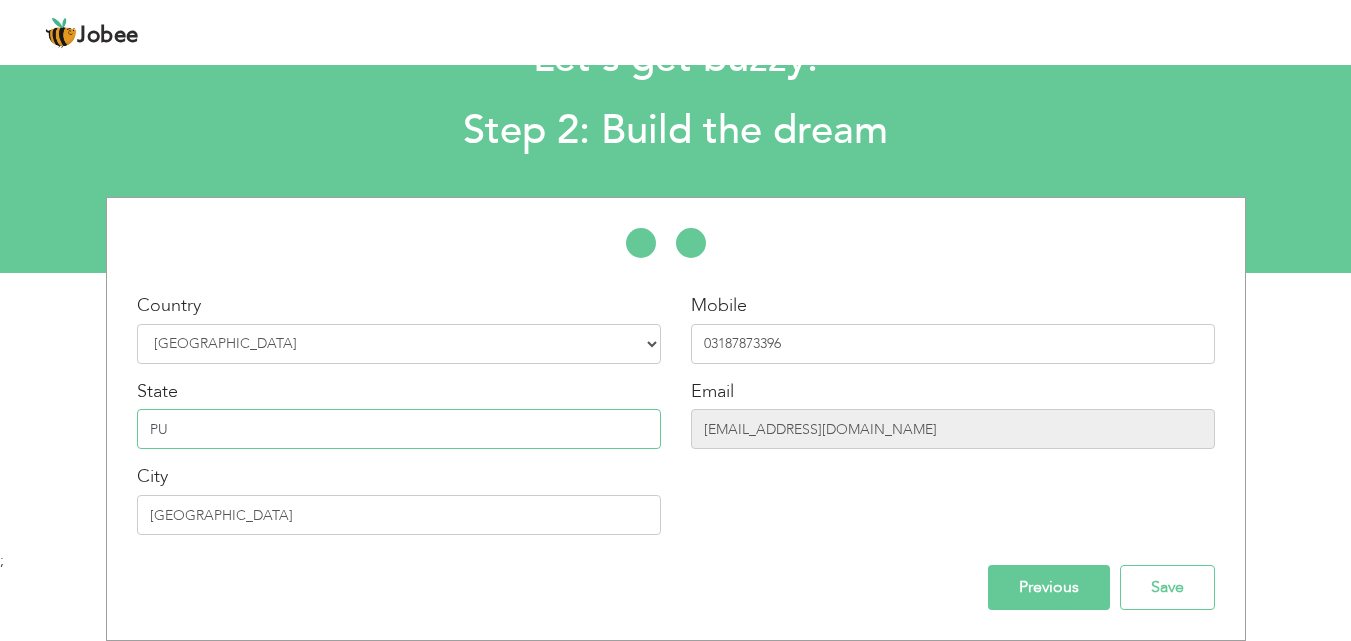 type on "P" 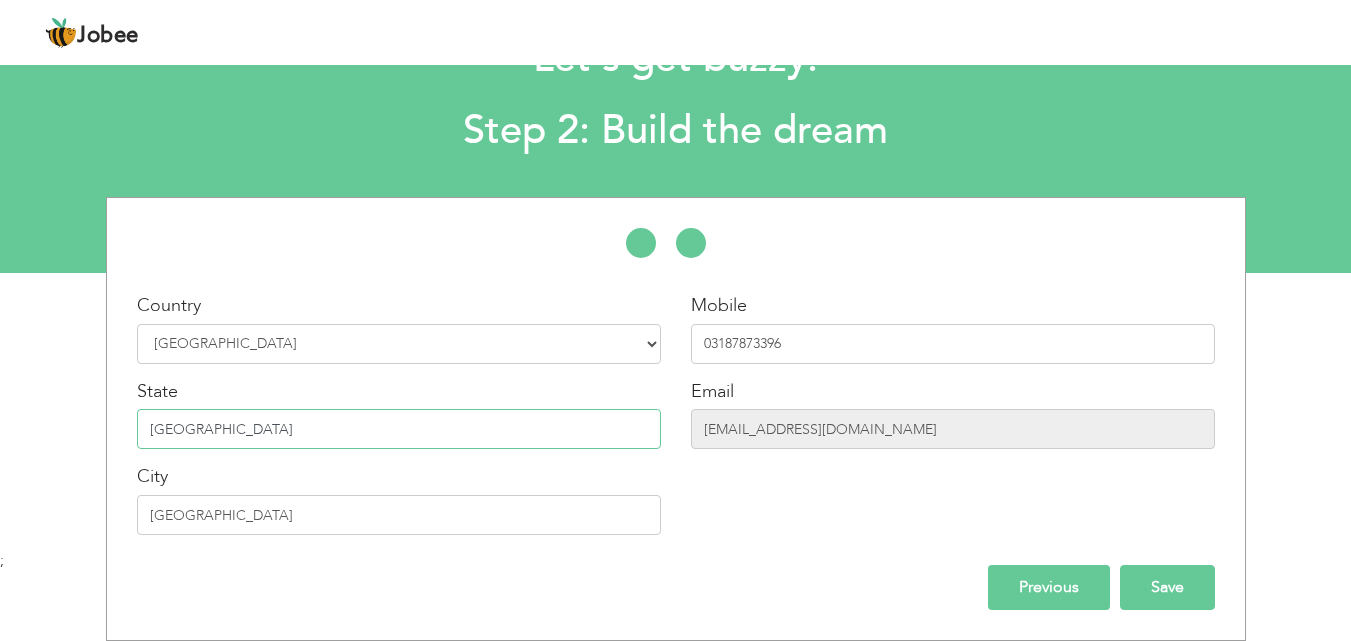 type on "[GEOGRAPHIC_DATA]" 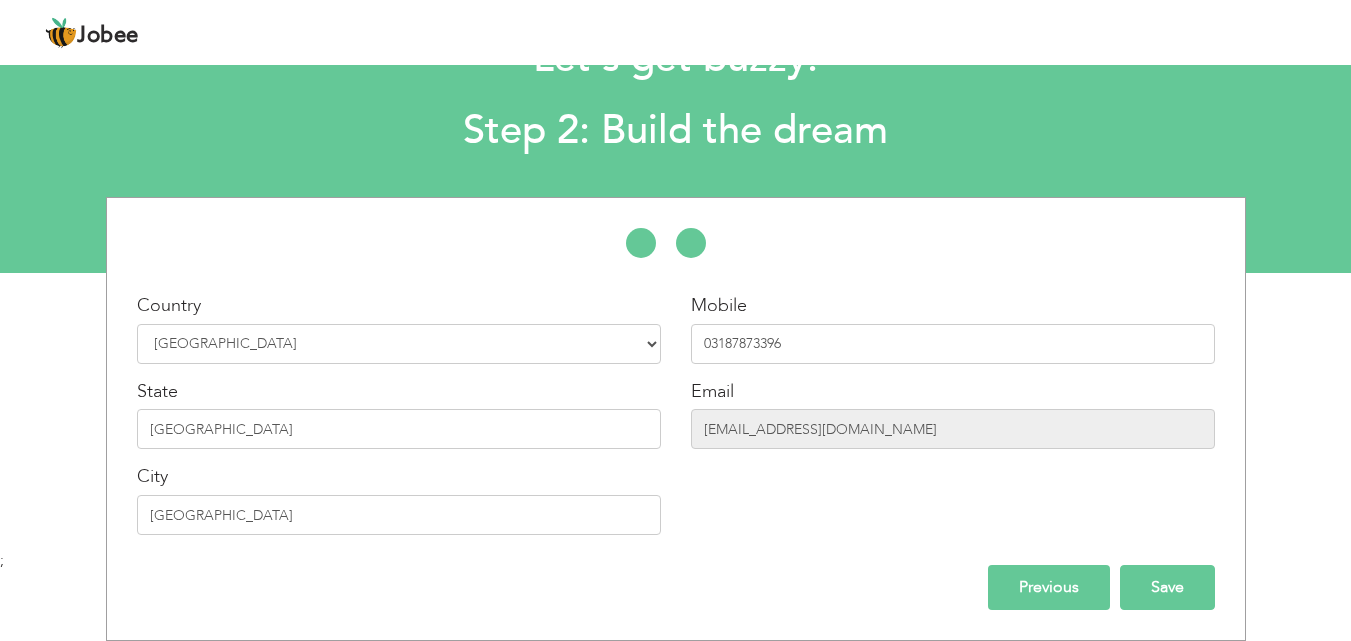 click on "Save" at bounding box center (1167, 587) 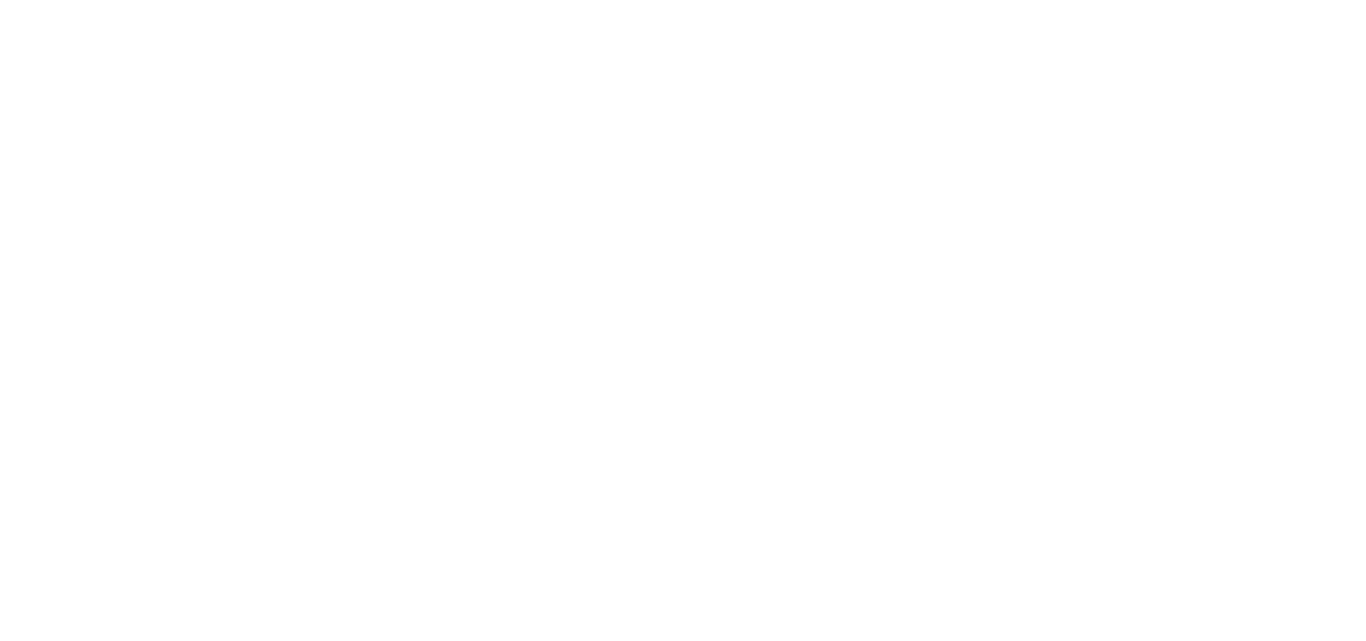 scroll, scrollTop: 0, scrollLeft: 0, axis: both 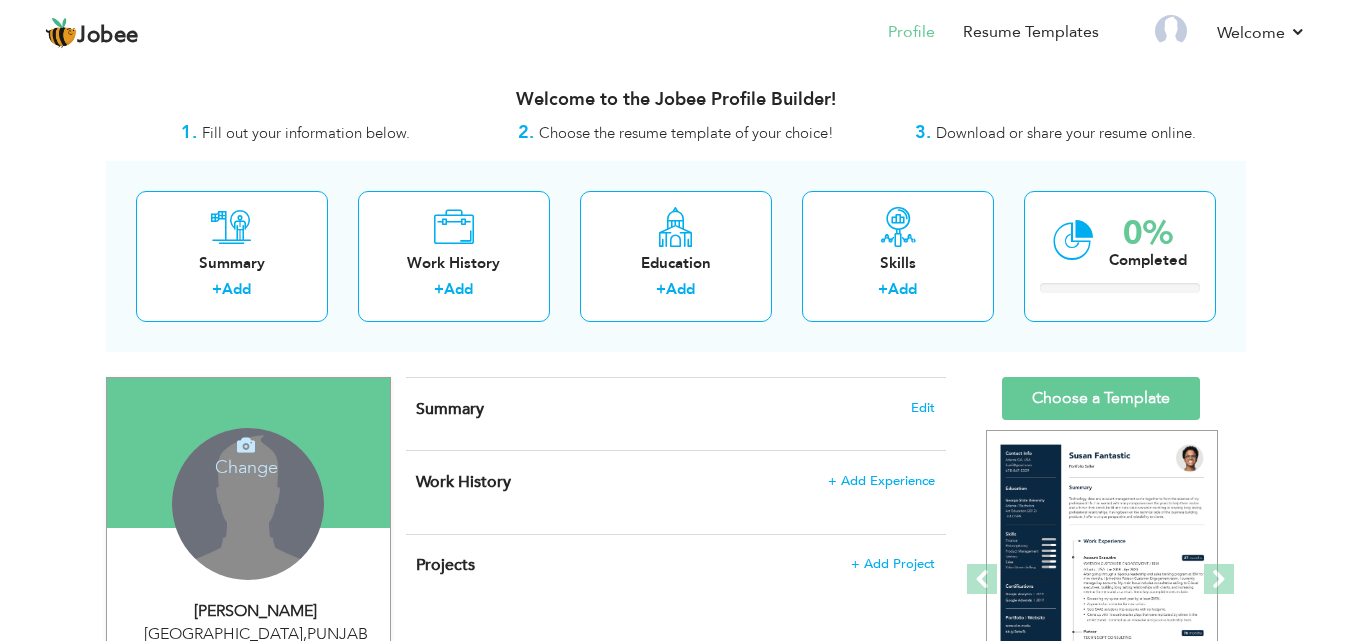 click on "Change
Remove" at bounding box center [248, 504] 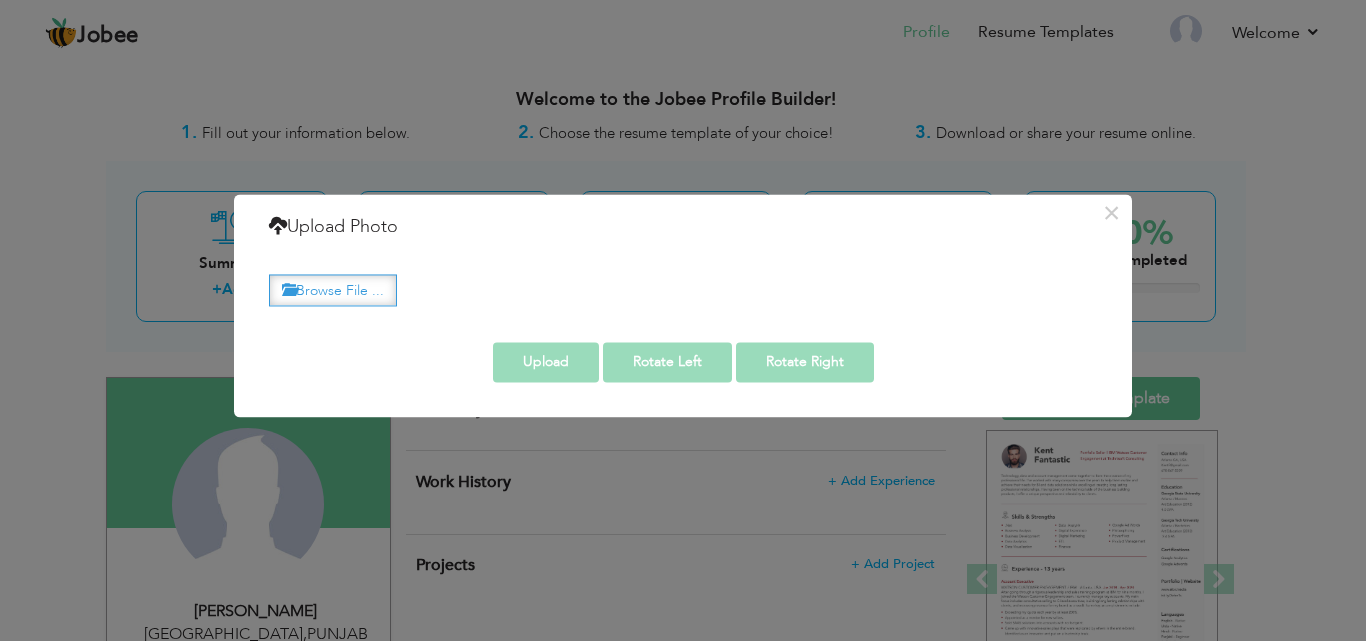 click on "Browse File ..." at bounding box center [333, 290] 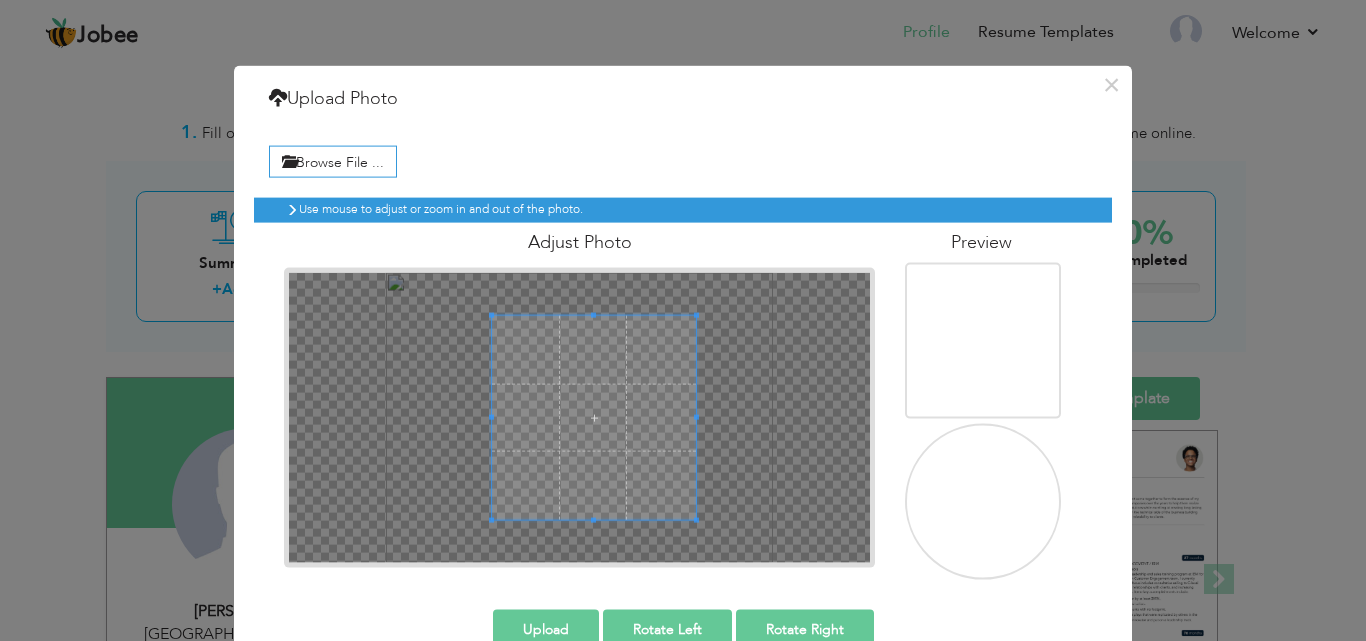 click at bounding box center (491, 416) 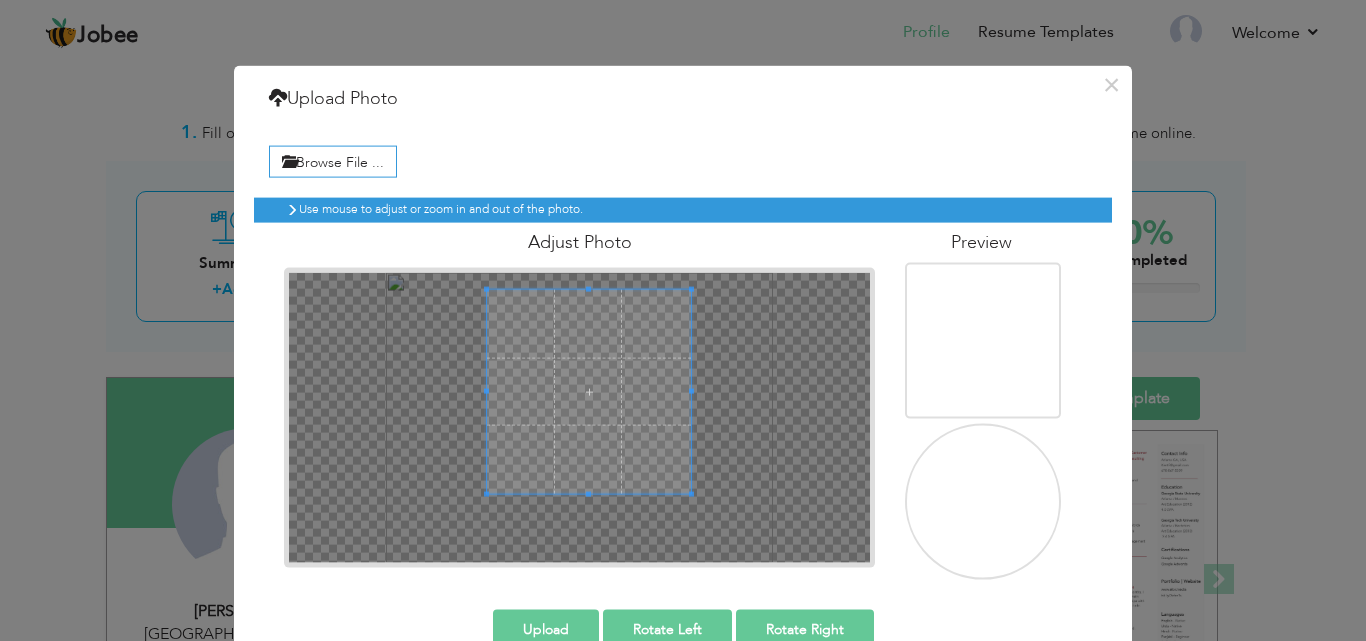 click at bounding box center [589, 391] 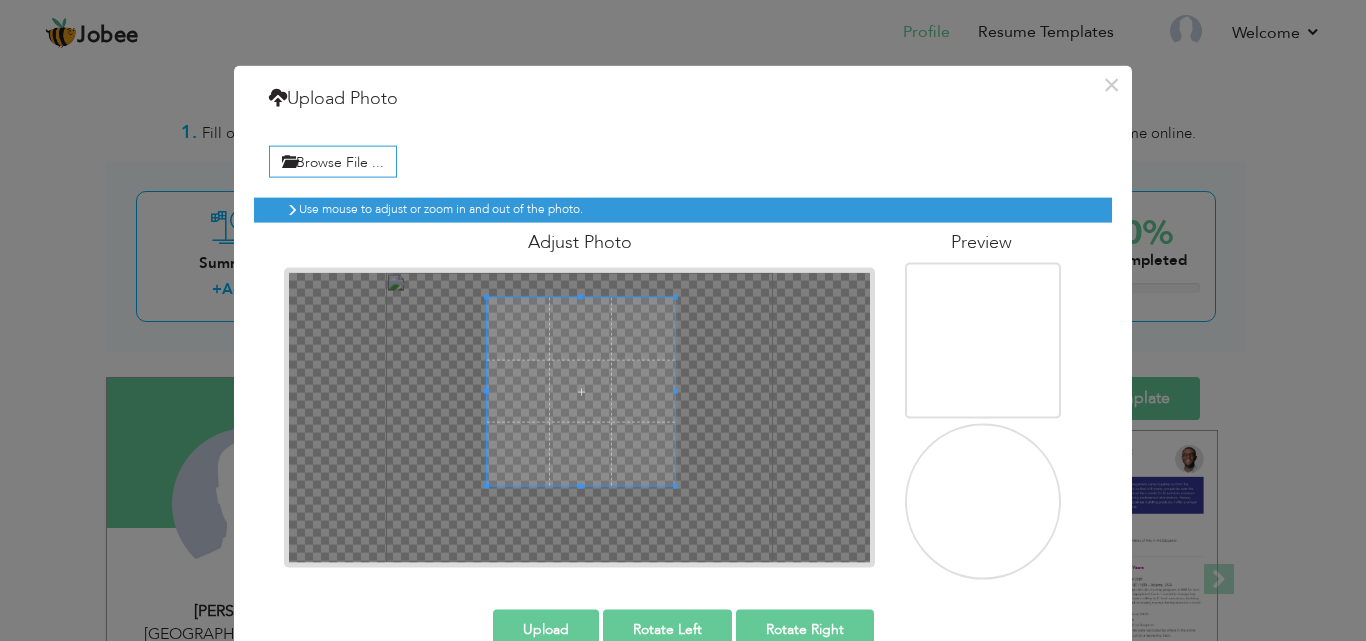click at bounding box center [675, 391] 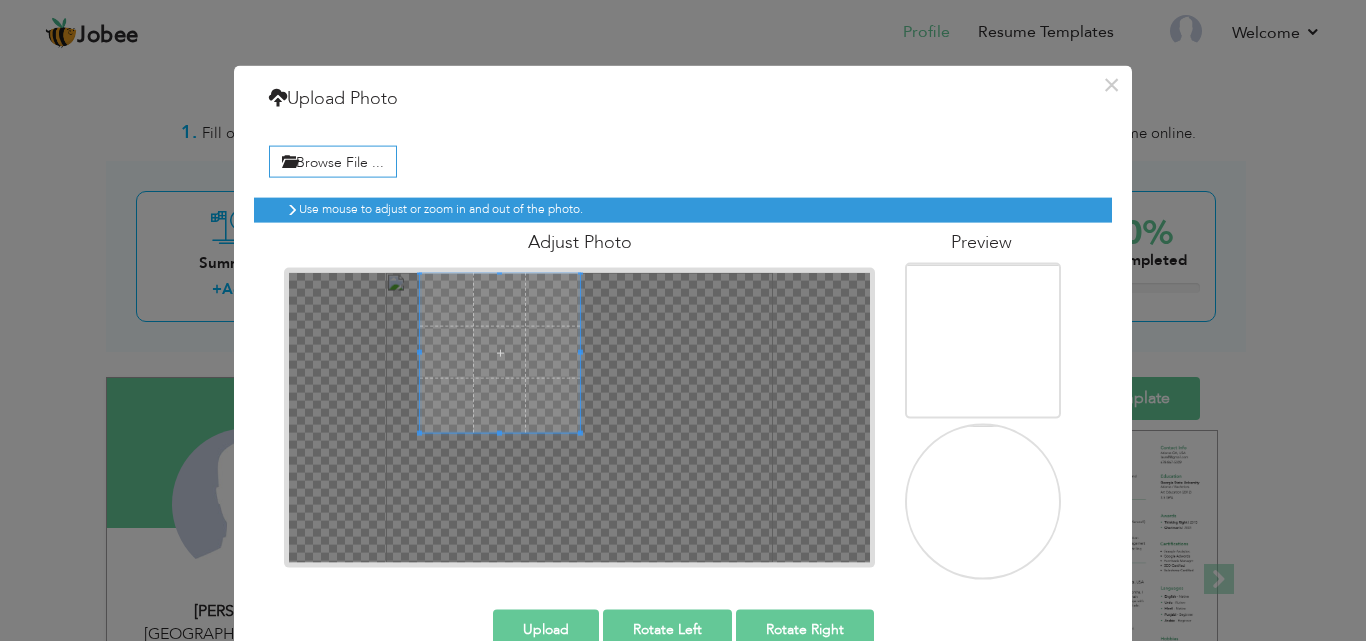 click at bounding box center [579, 417] 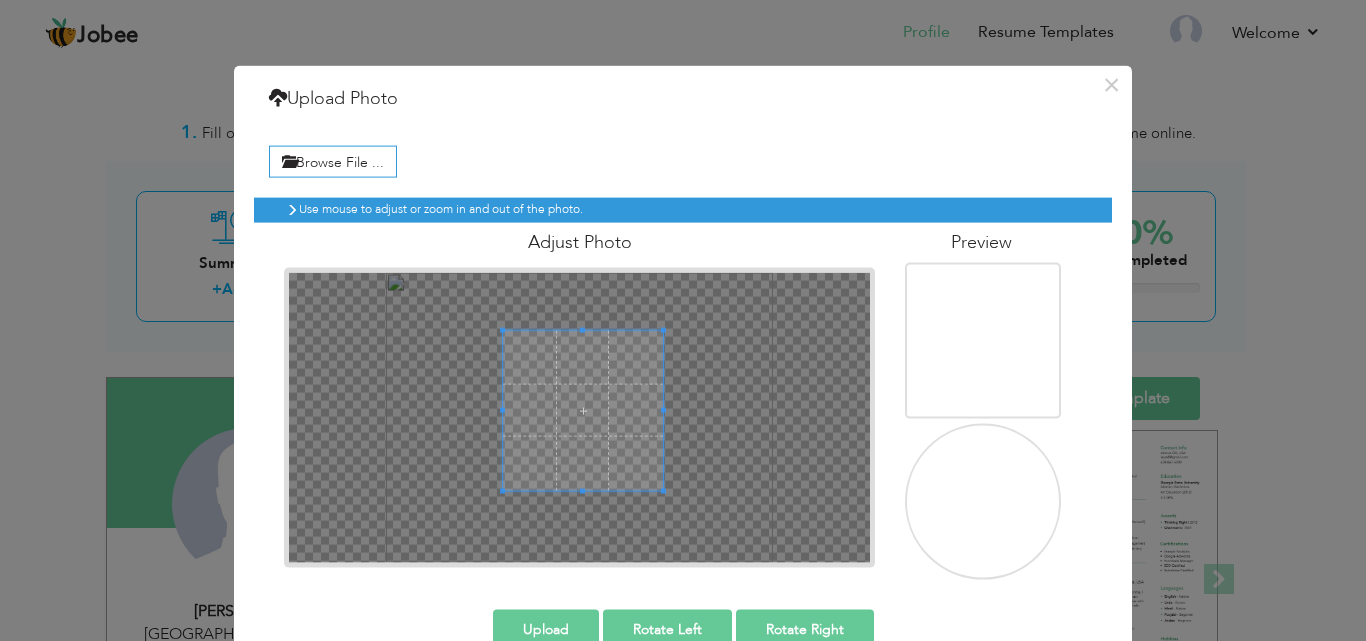 click at bounding box center [583, 410] 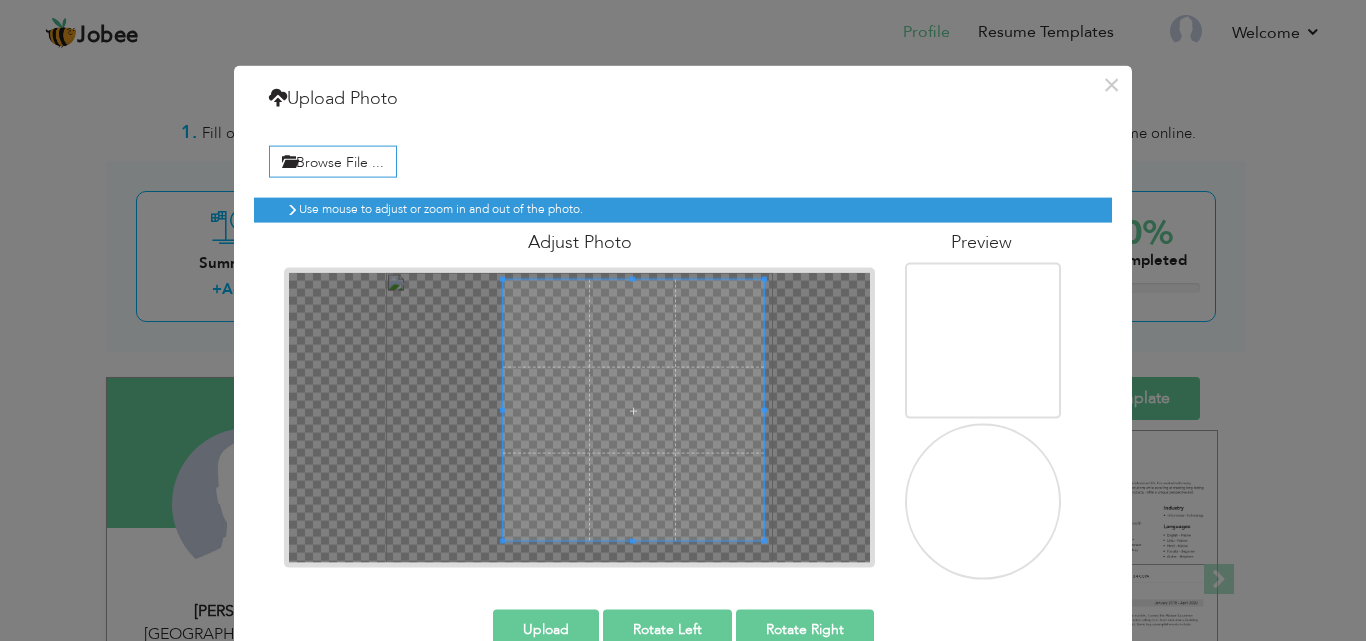 click at bounding box center (633, 410) 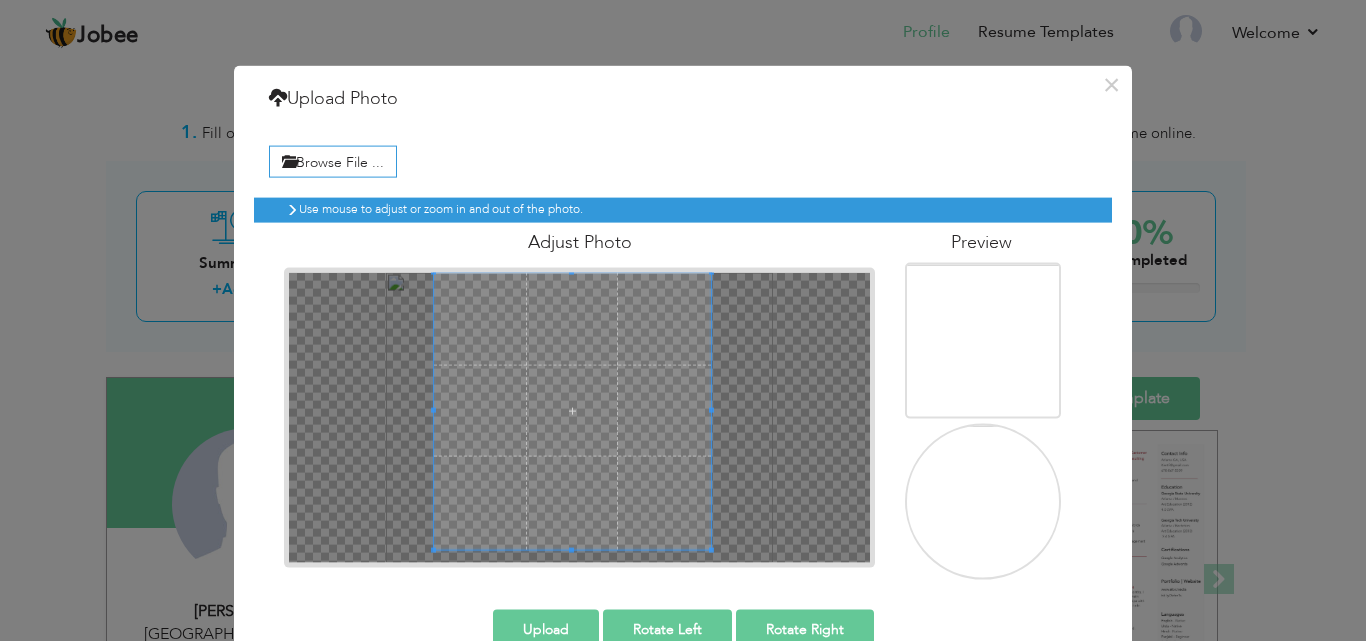click on "Upload" at bounding box center (546, 629) 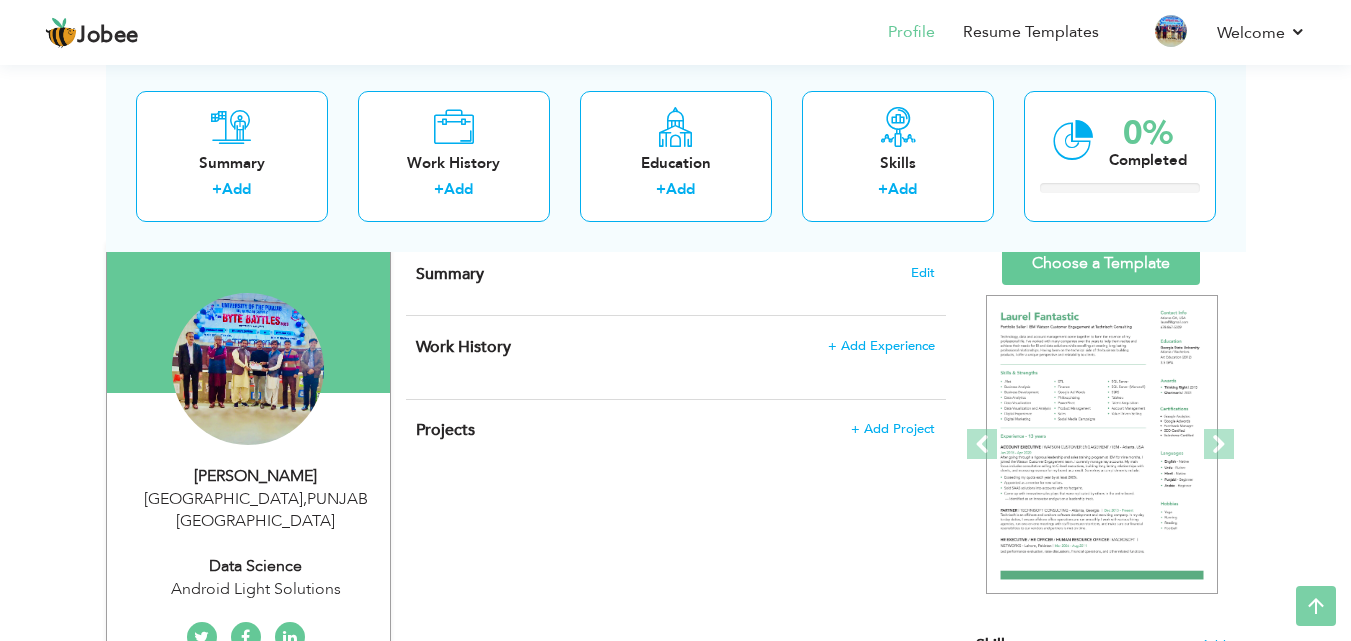 scroll, scrollTop: 136, scrollLeft: 0, axis: vertical 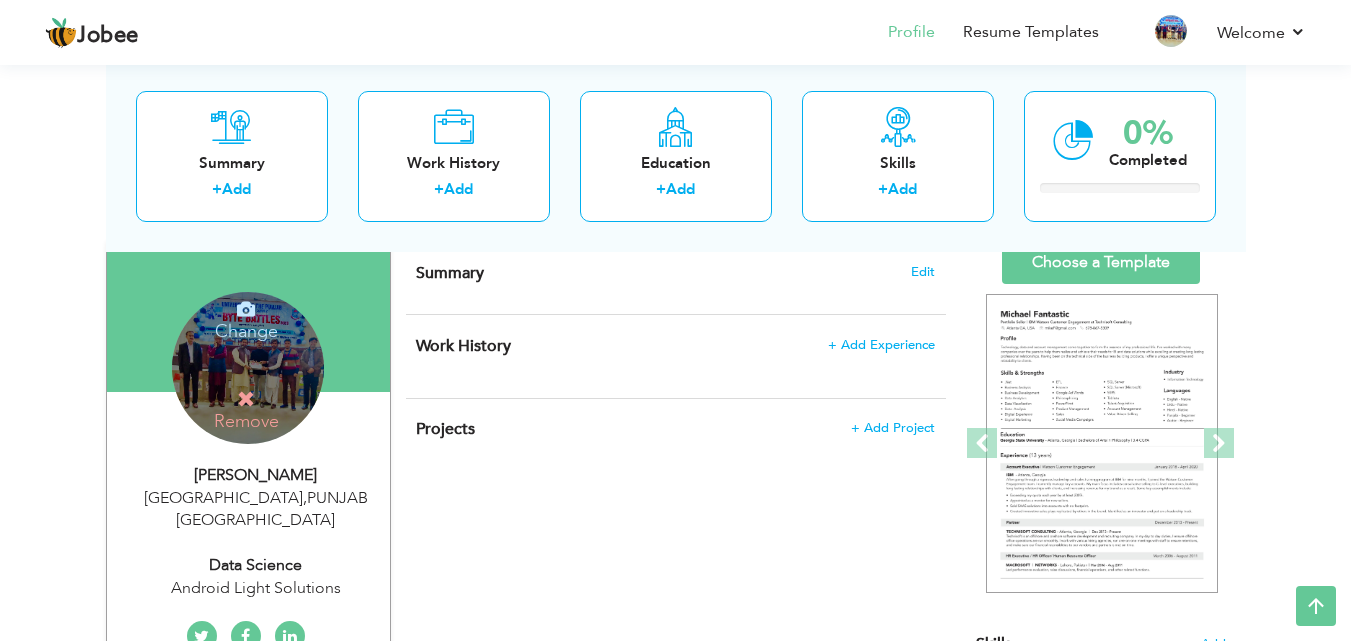 click on "Change
Remove" at bounding box center [248, 368] 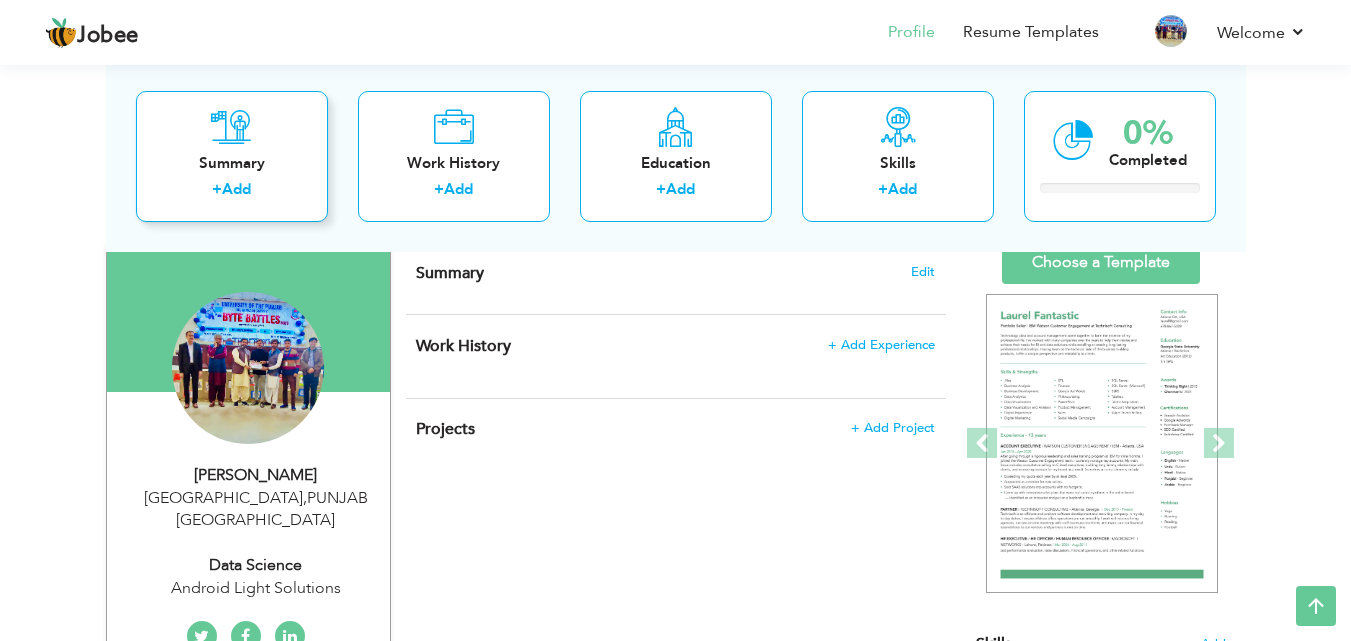 click on "Summary" at bounding box center (232, 162) 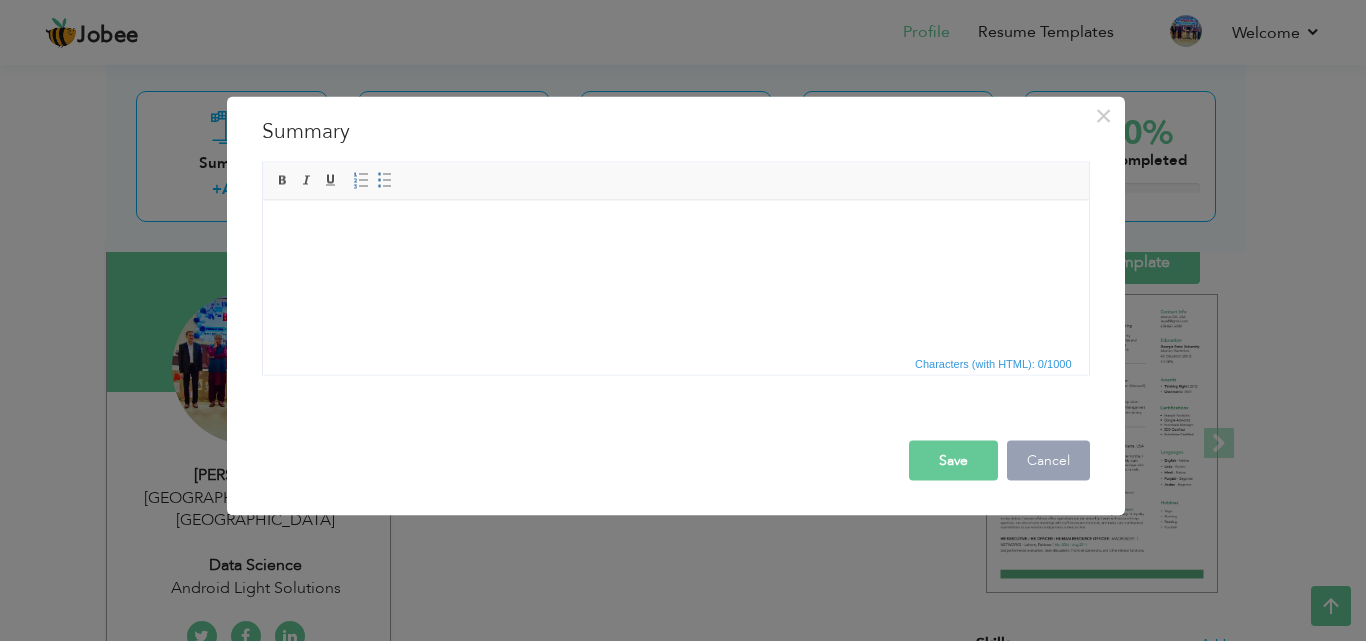 click on "Cancel" at bounding box center (1048, 460) 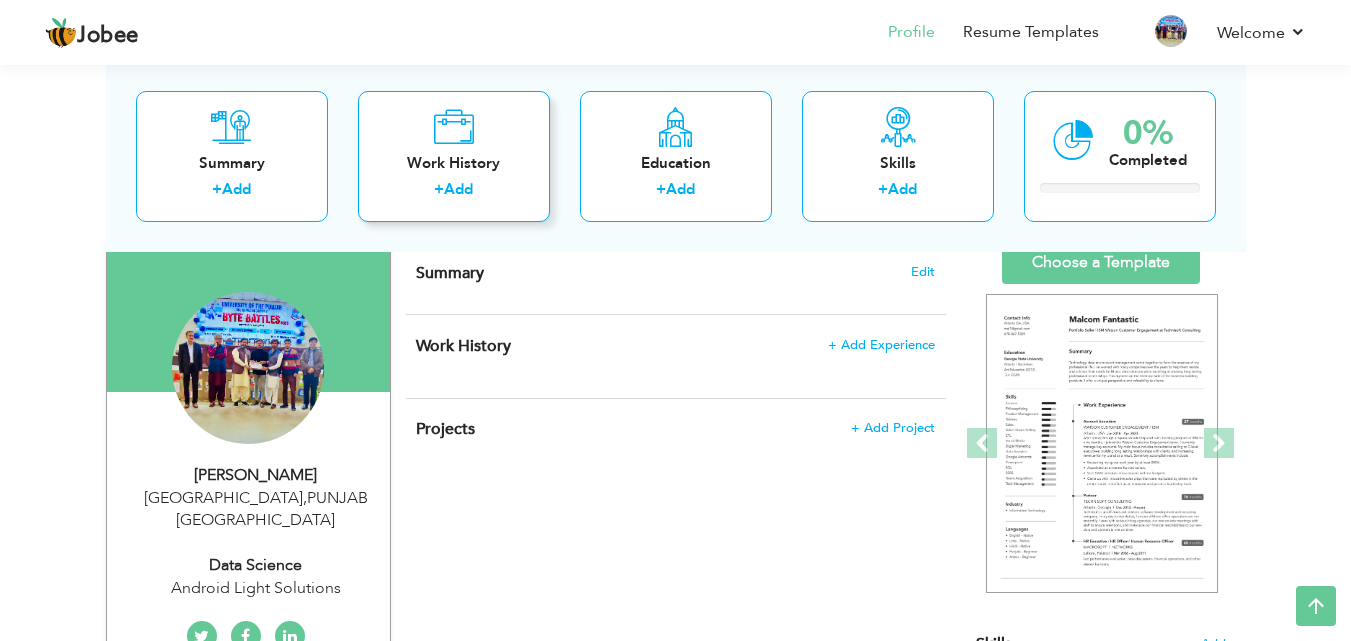 click on "Add" at bounding box center (458, 189) 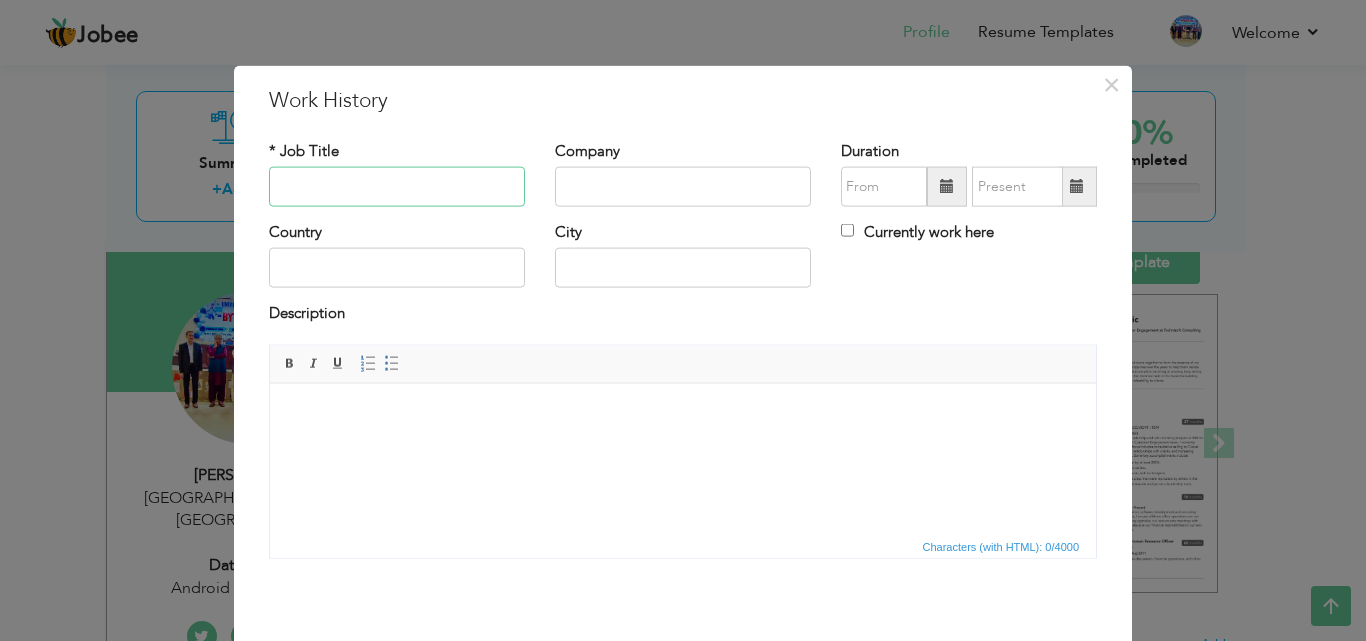 click at bounding box center [397, 187] 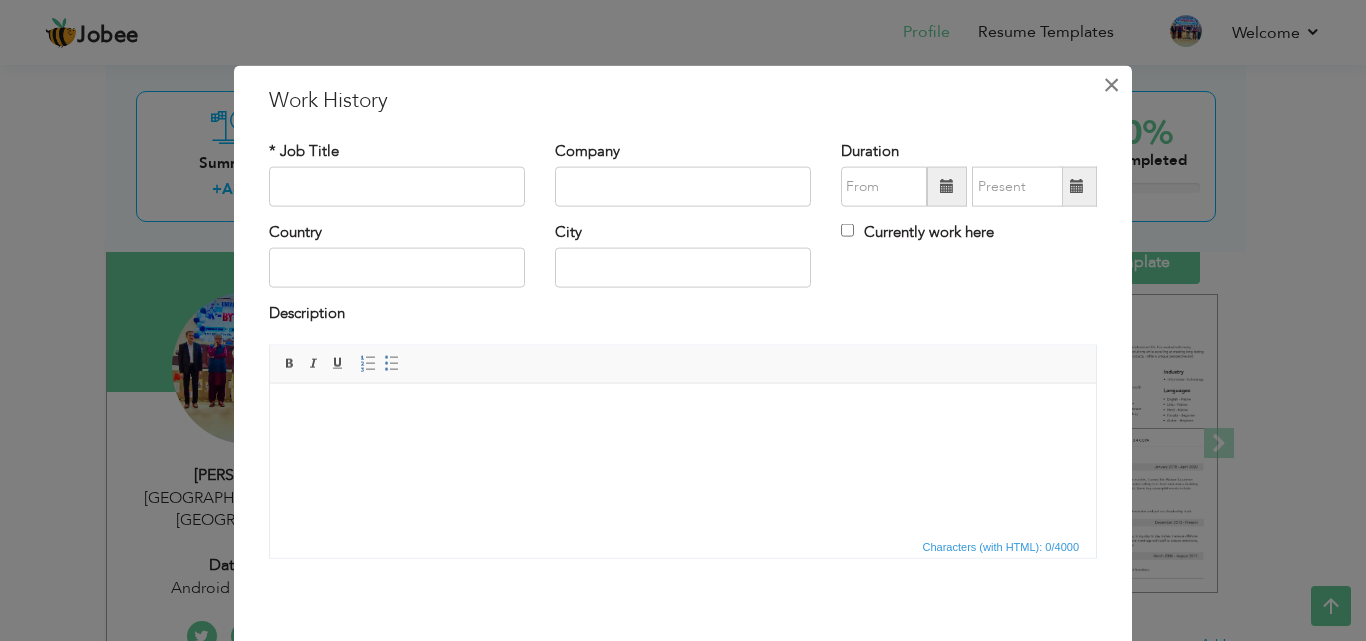 click on "×" at bounding box center (1111, 84) 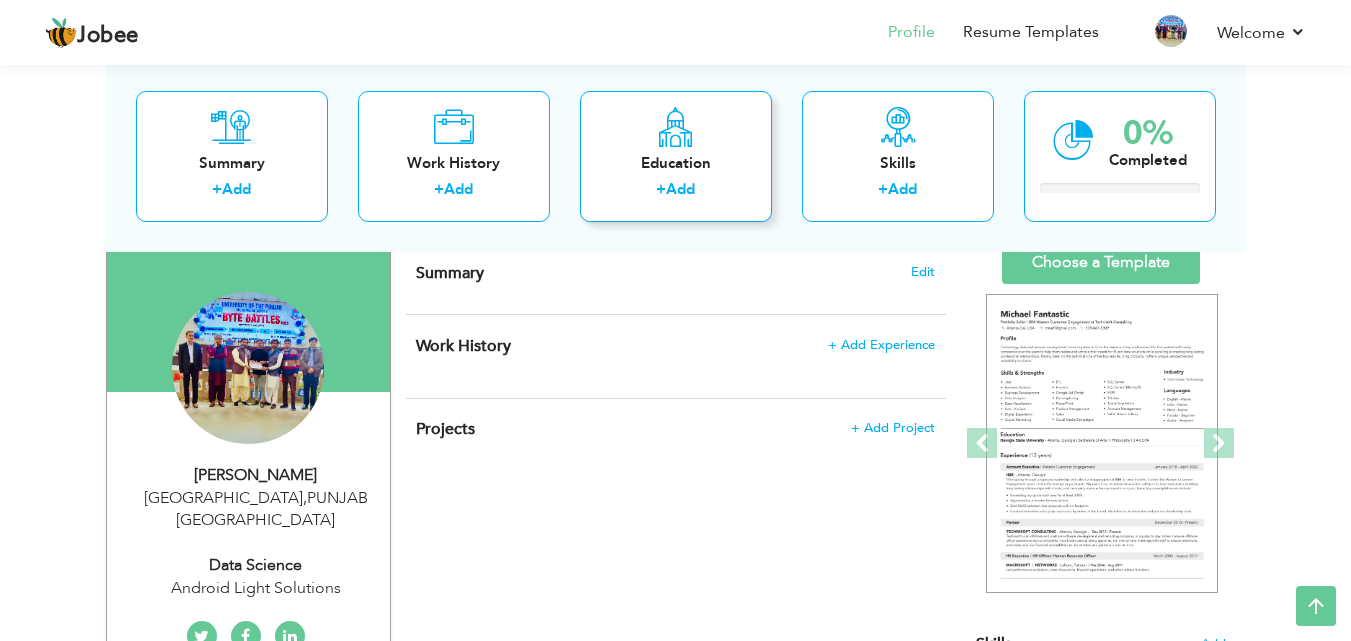 click on "Add" at bounding box center [680, 189] 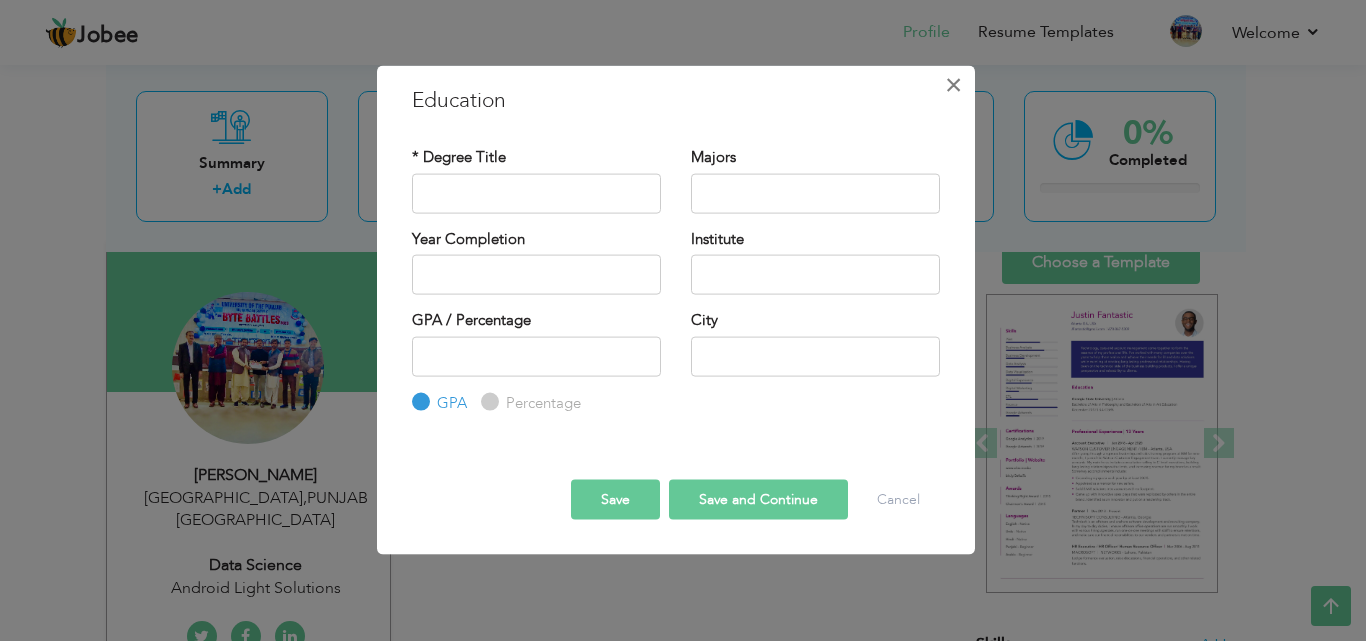 click on "×" at bounding box center (953, 84) 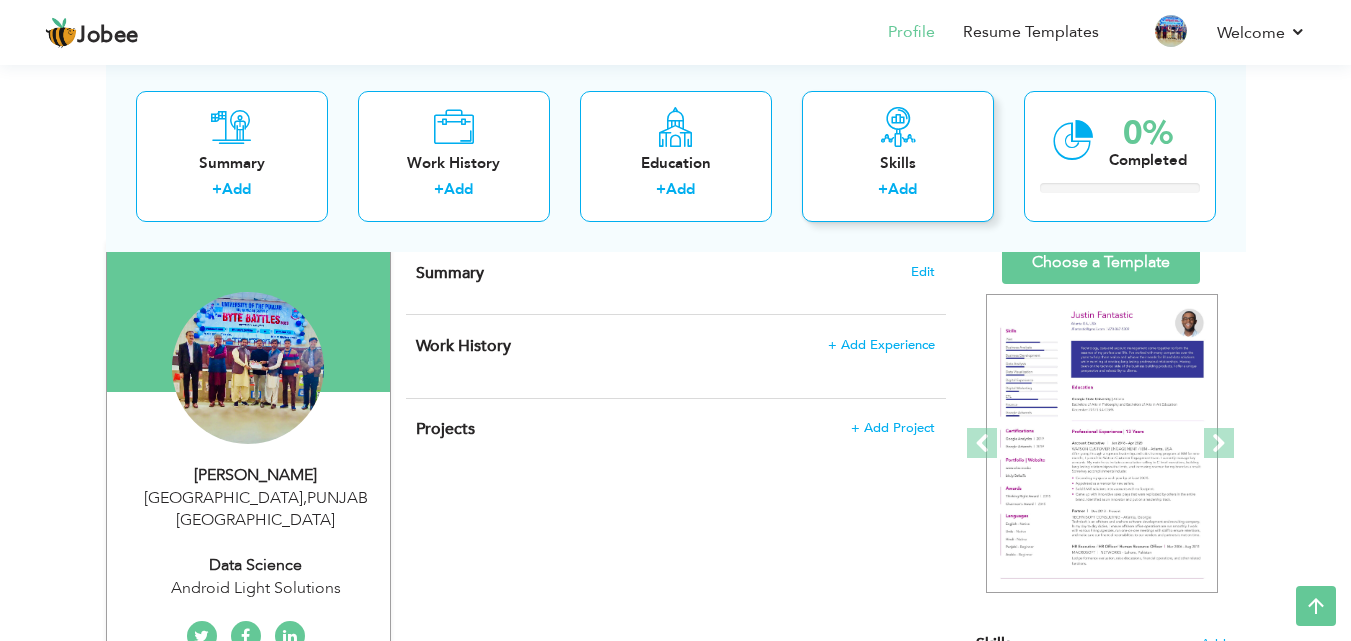 click on "Add" at bounding box center (902, 189) 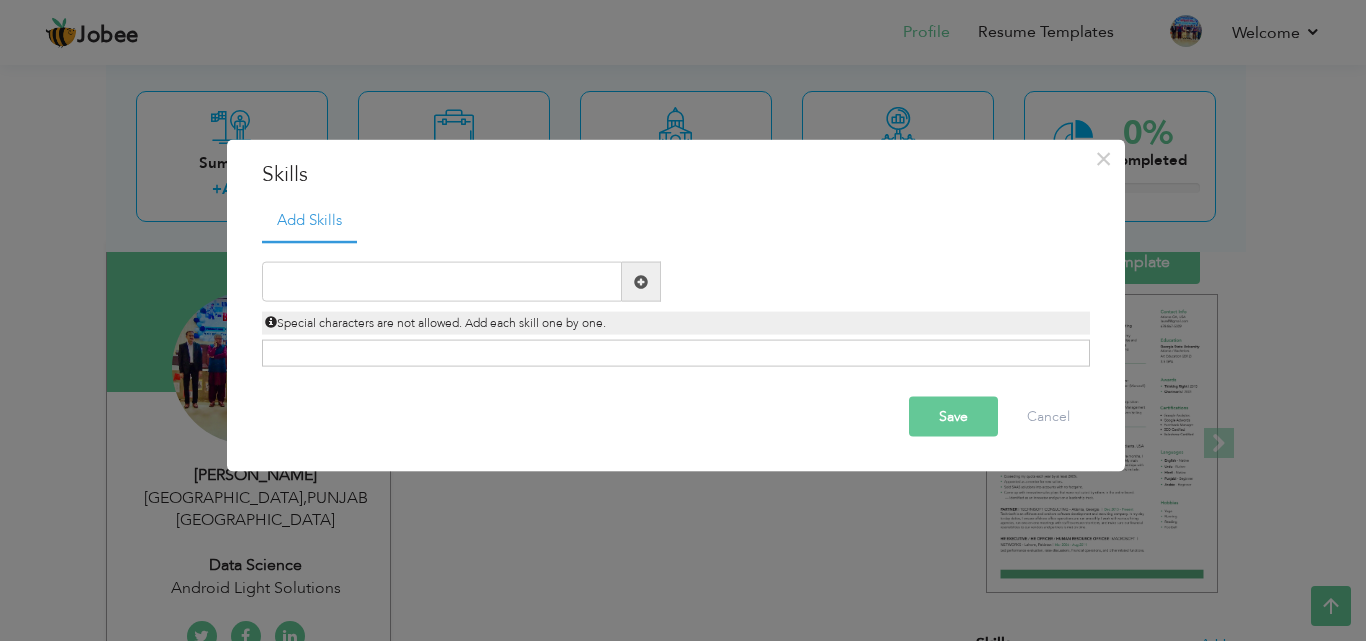 click at bounding box center [641, 281] 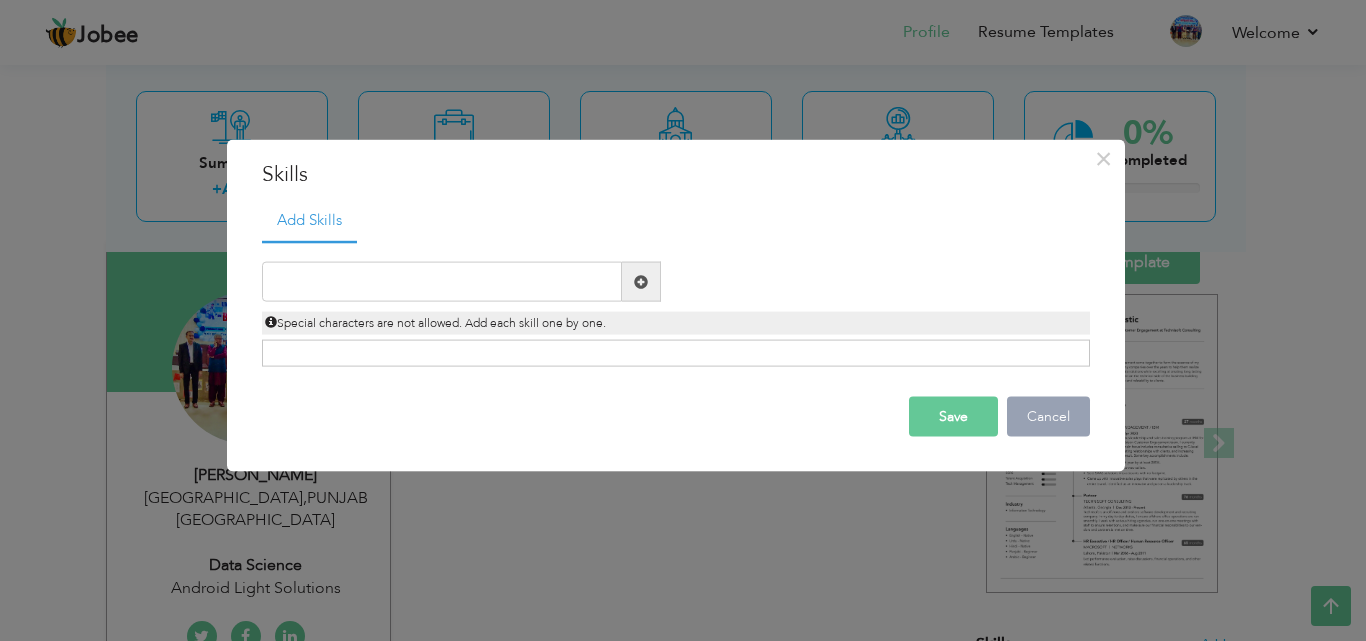 click on "Cancel" at bounding box center [1048, 417] 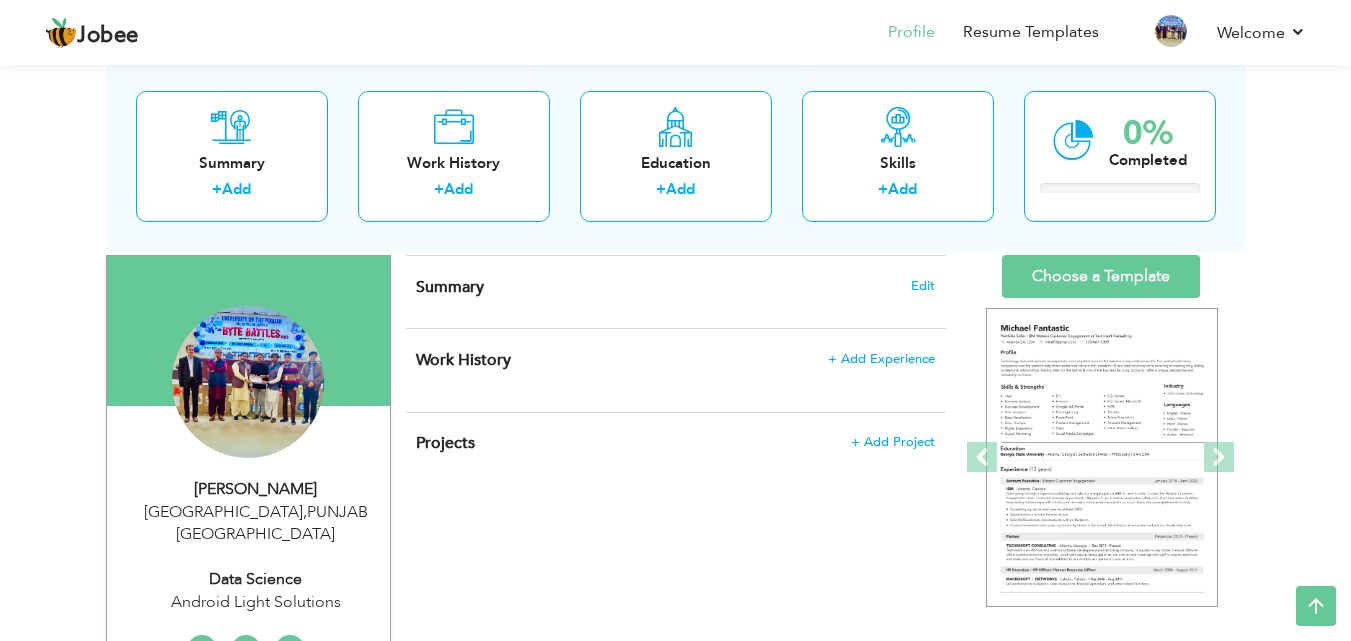 scroll, scrollTop: 682, scrollLeft: 0, axis: vertical 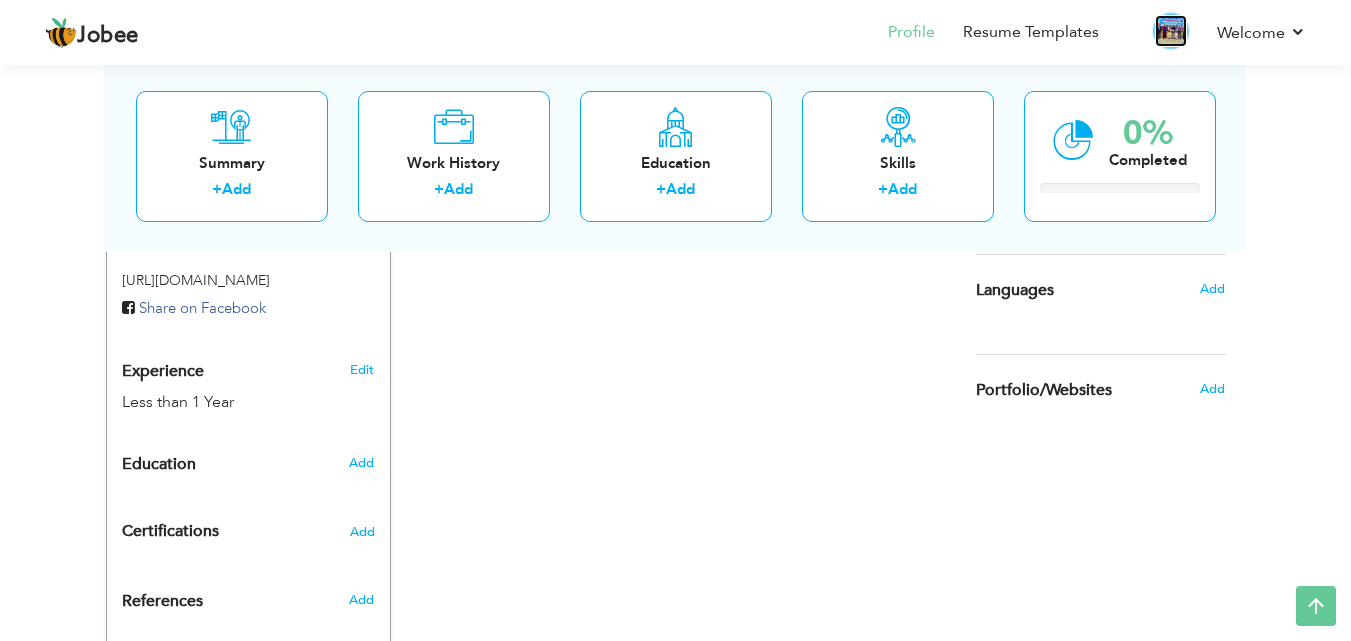 click at bounding box center (1171, 31) 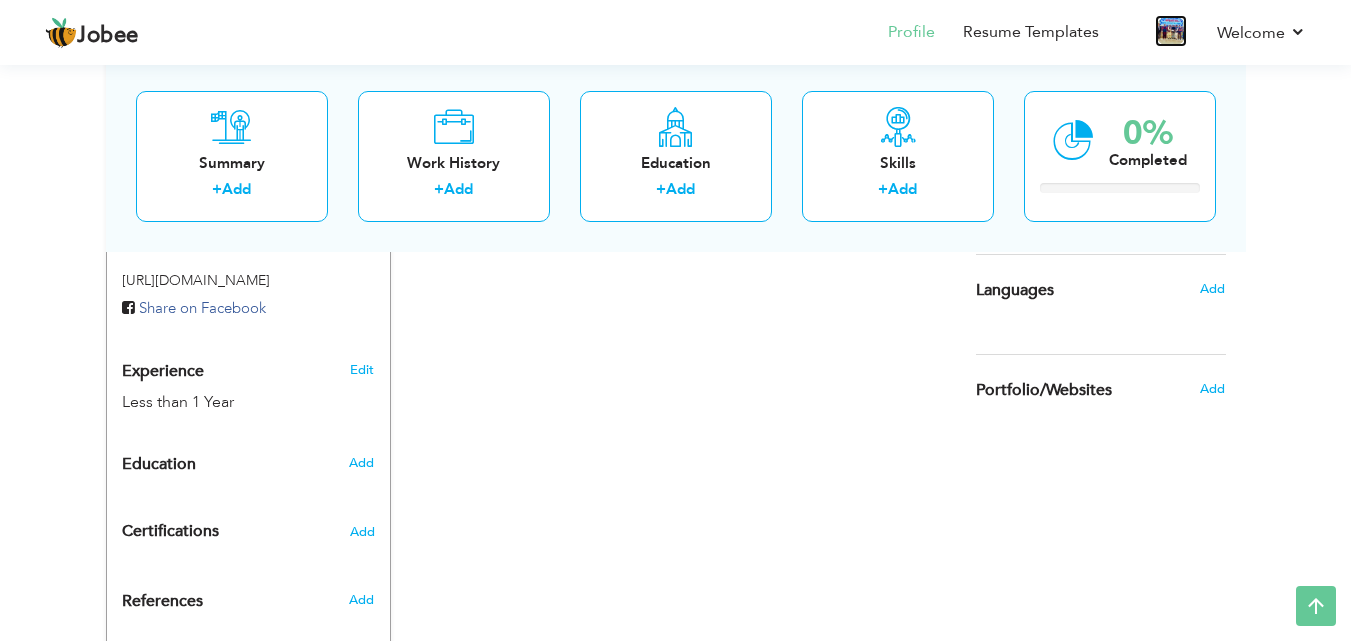 scroll, scrollTop: 772, scrollLeft: 0, axis: vertical 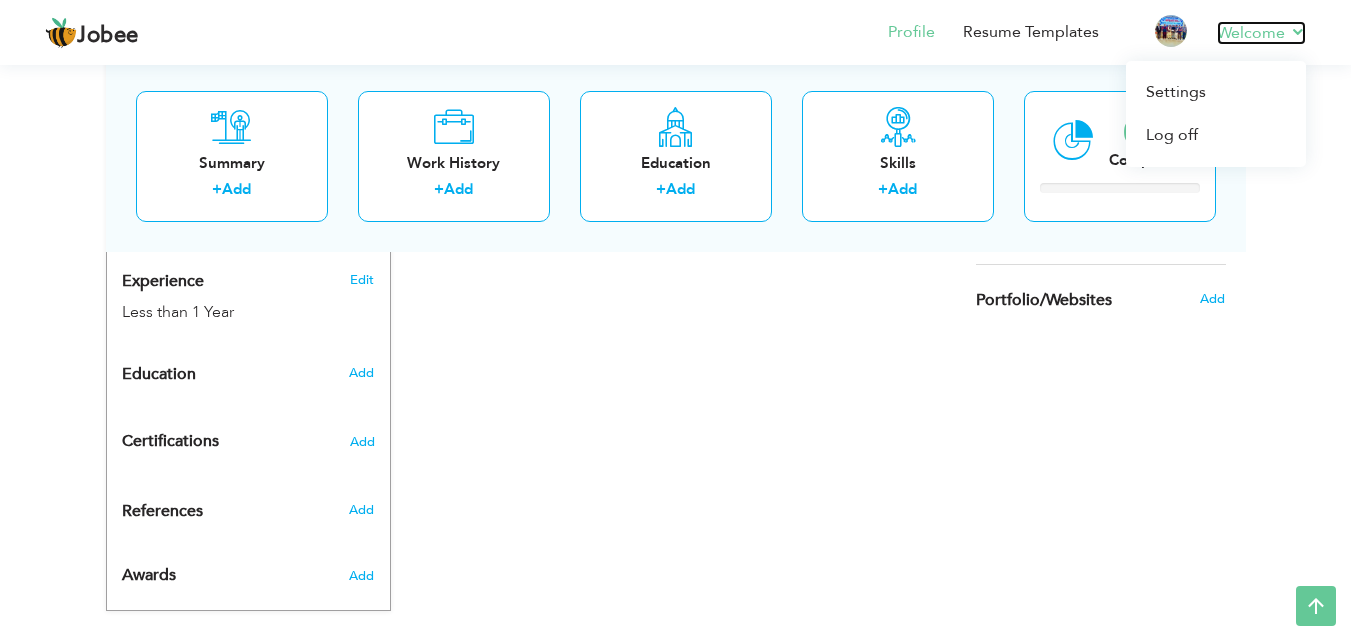 click on "Welcome" at bounding box center [1261, 33] 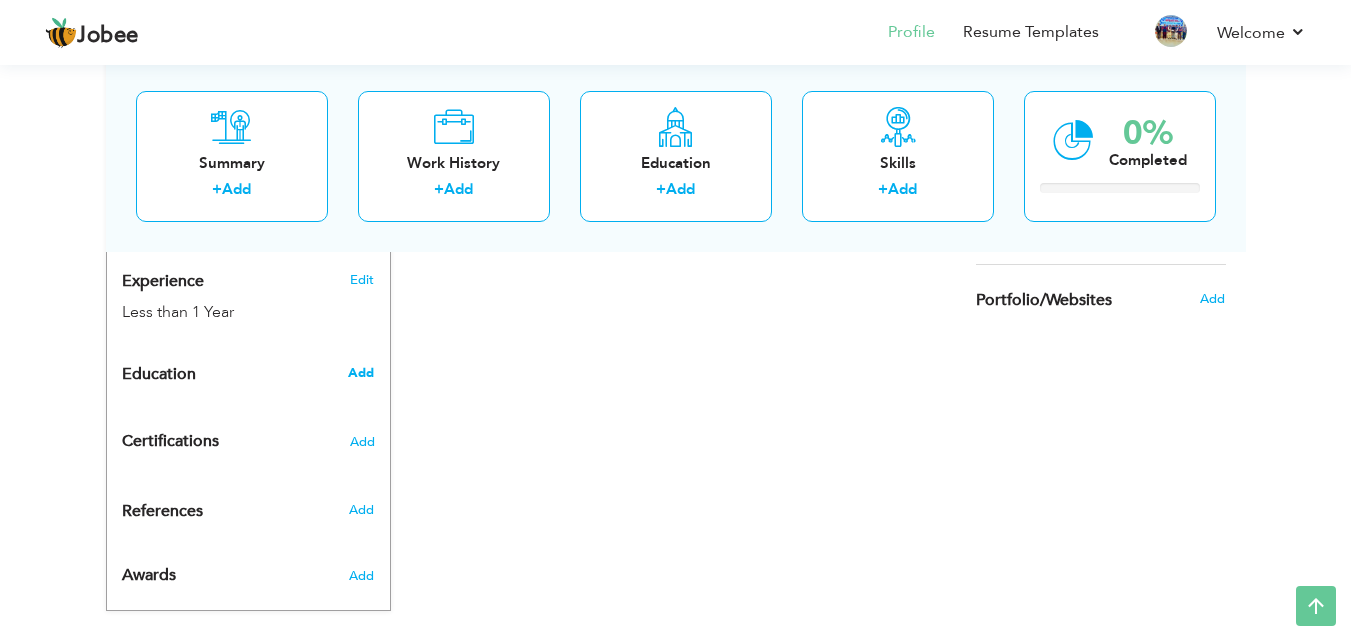 click on "Add" at bounding box center [361, 373] 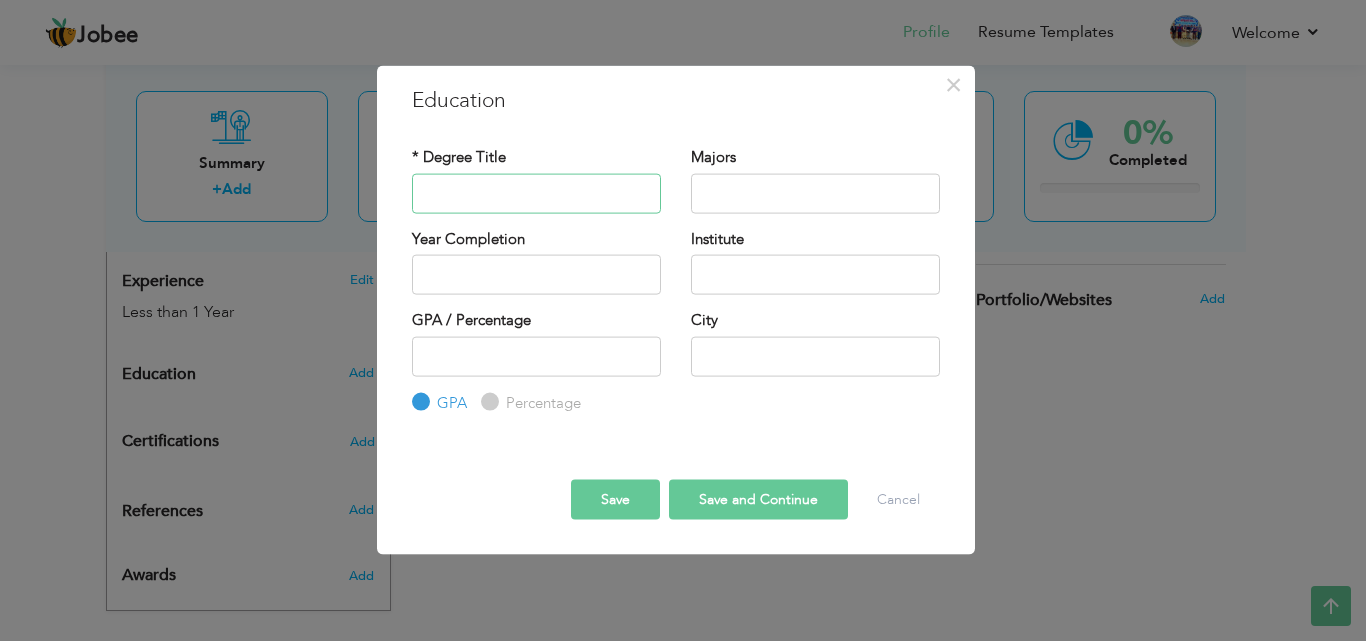 click at bounding box center (536, 193) 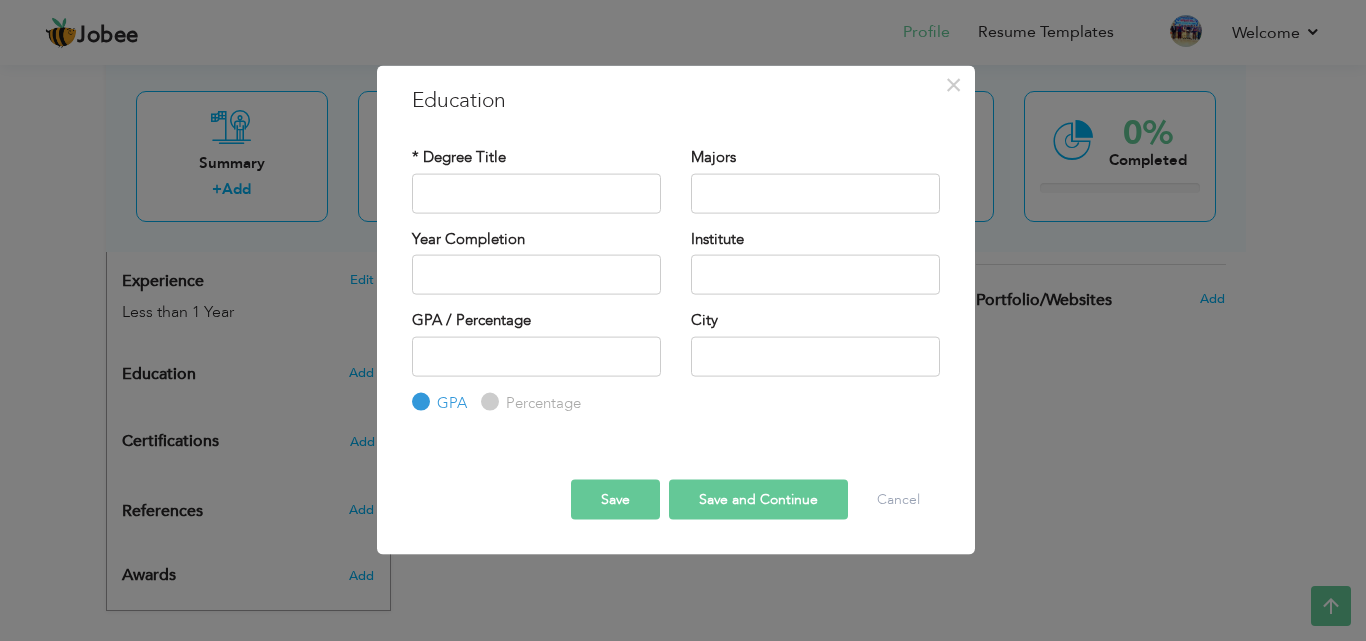 click on "×
Education
* Degree Title
Majors
Year Completion Institute GPA" at bounding box center [683, 320] 